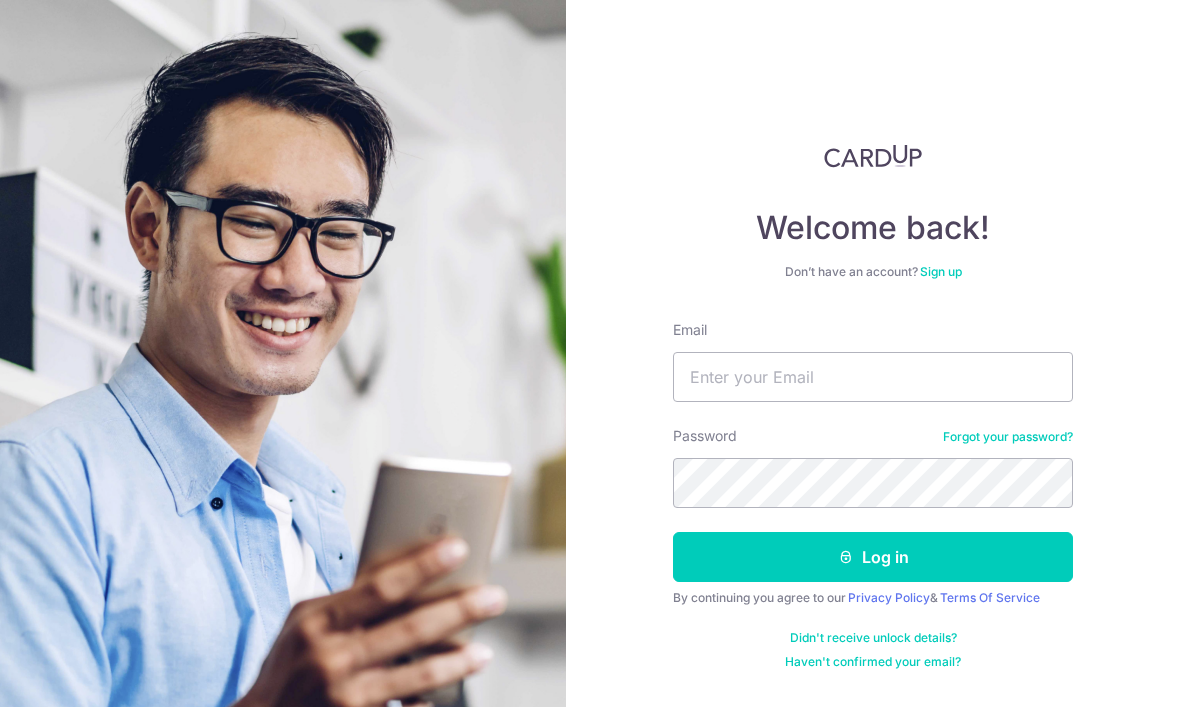 scroll, scrollTop: 206, scrollLeft: 0, axis: vertical 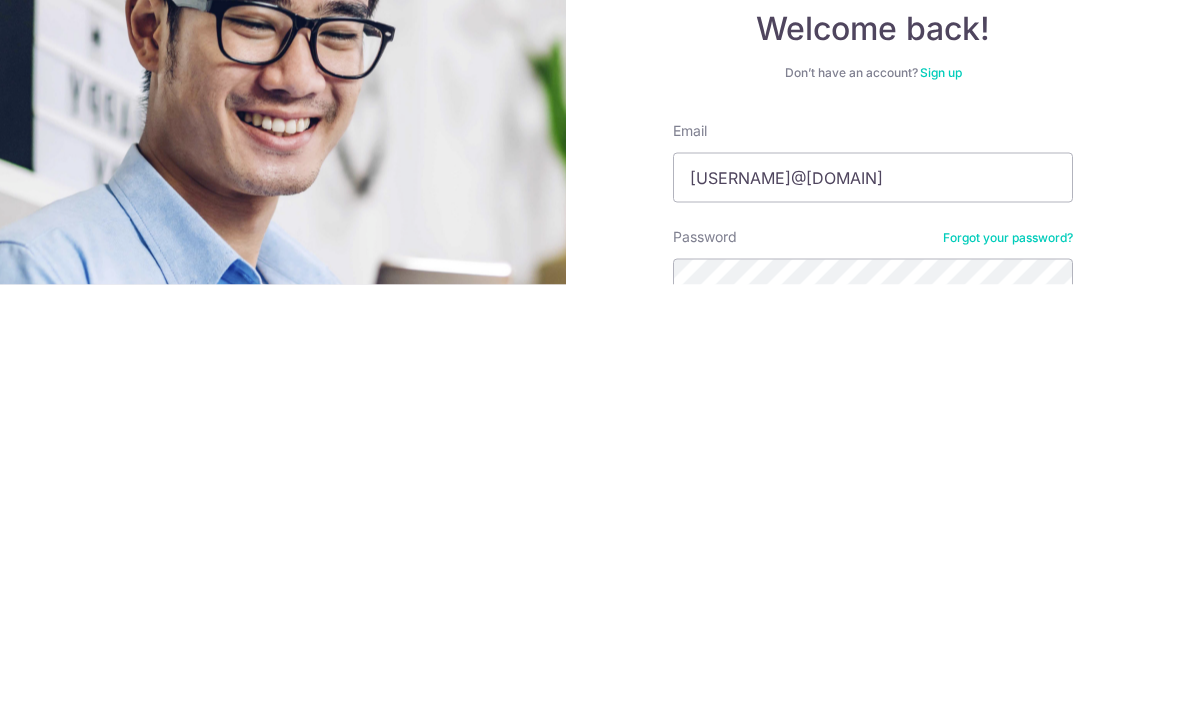 type on "Carrieslh@gmail.com" 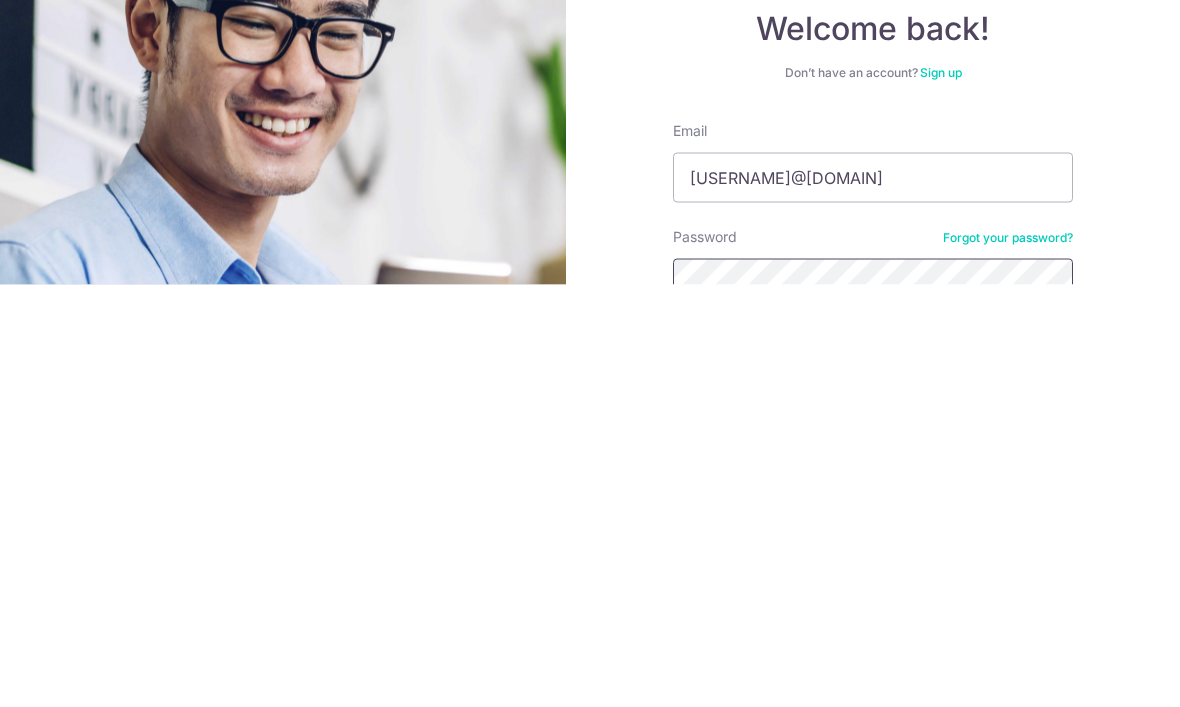 scroll, scrollTop: 67, scrollLeft: 0, axis: vertical 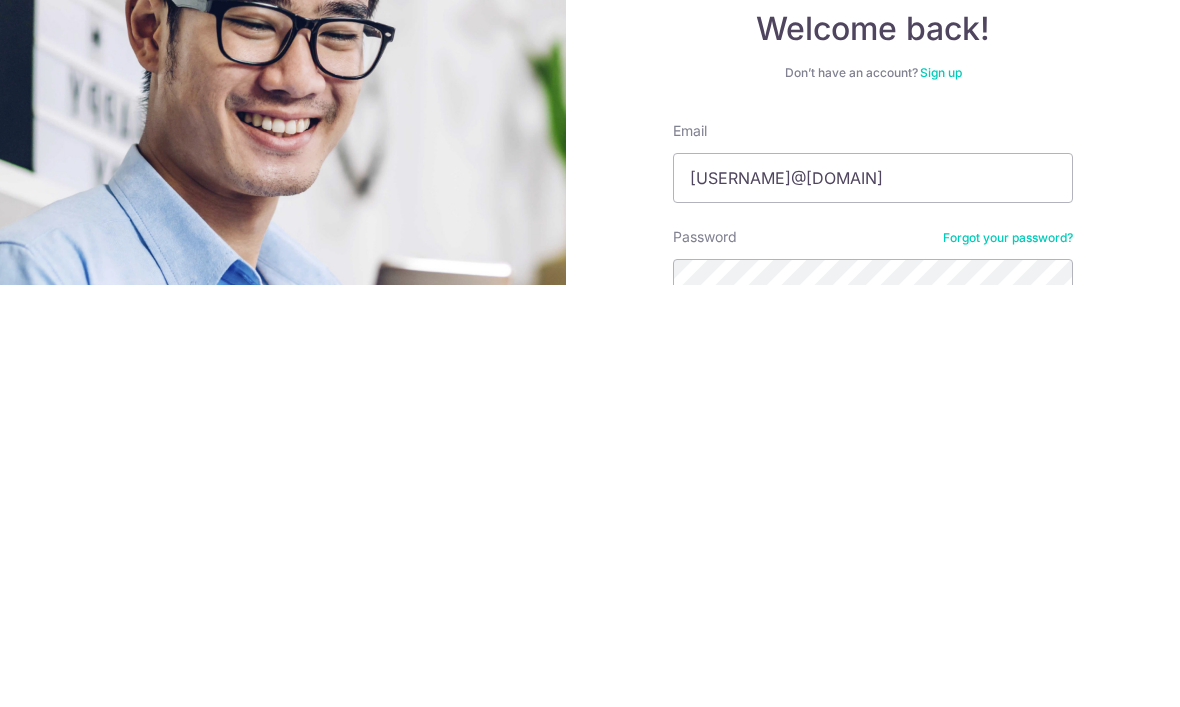 click on "Log in" at bounding box center (873, 780) 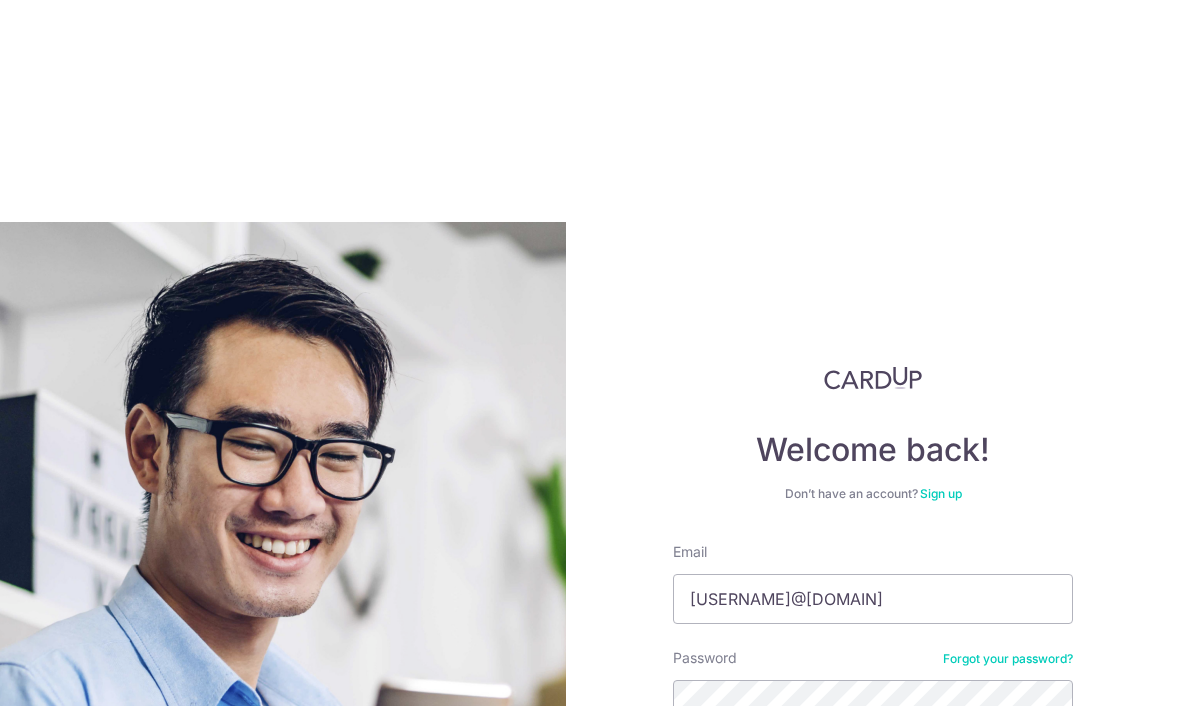 click on "Log in" at bounding box center (873, 780) 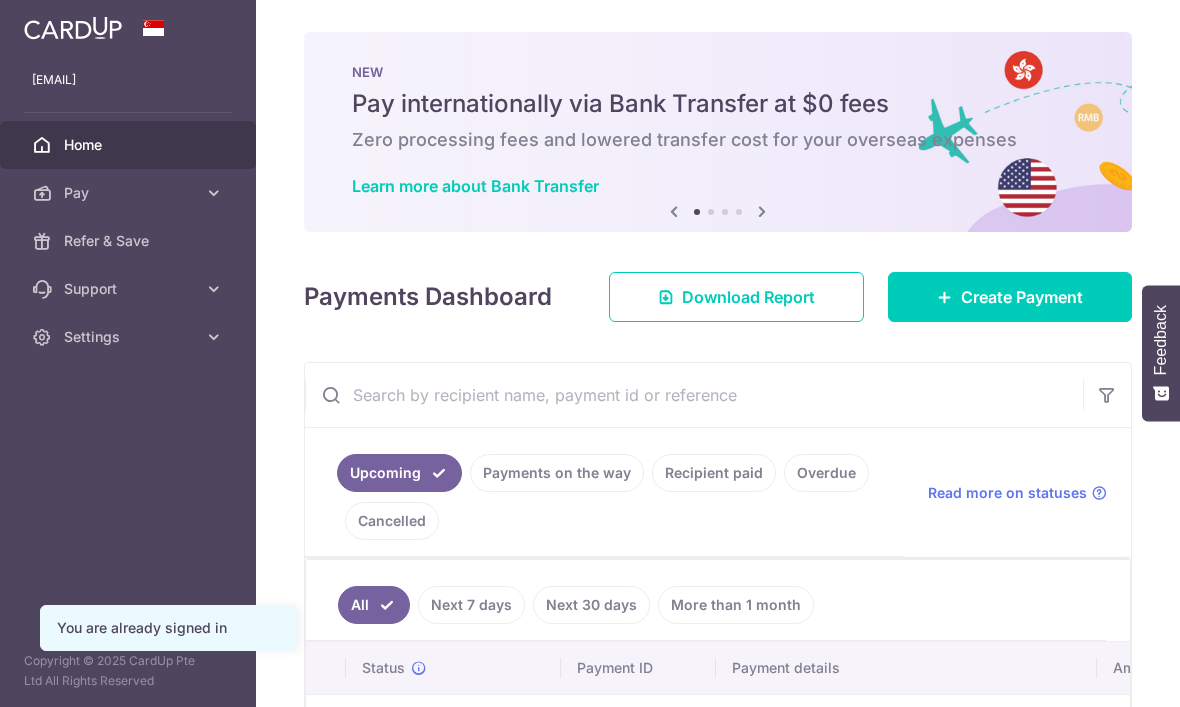 scroll, scrollTop: 0, scrollLeft: 0, axis: both 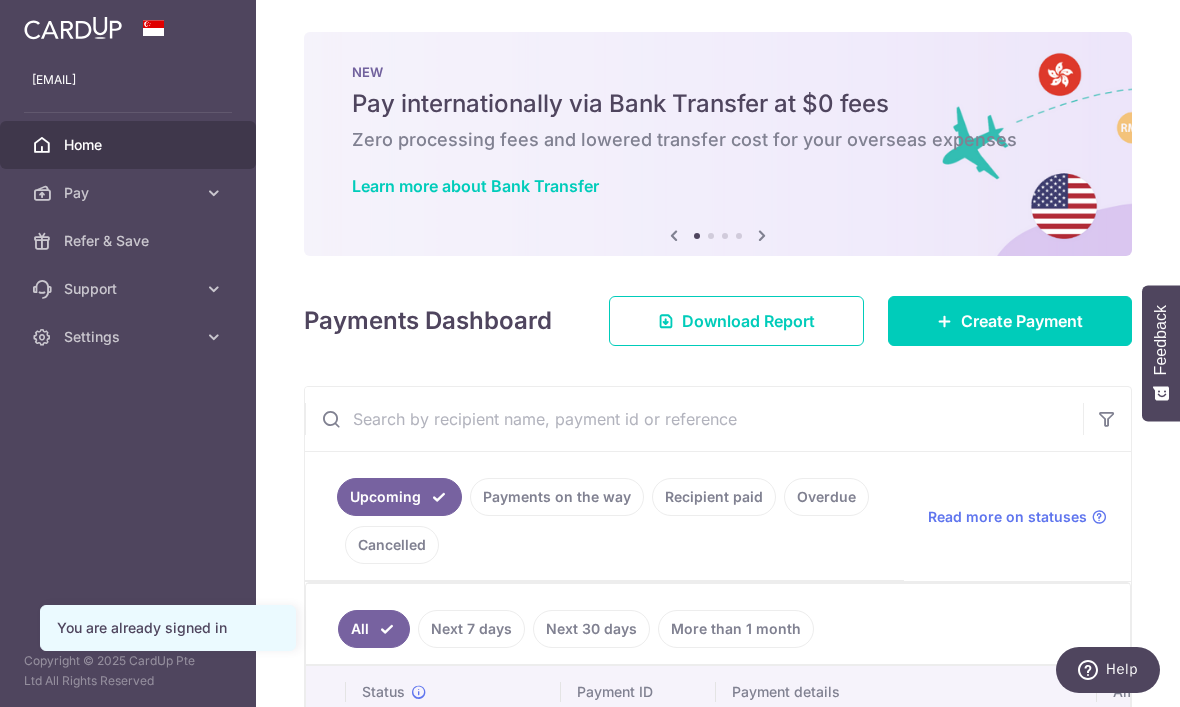 click on "Create Payment" at bounding box center (1022, 321) 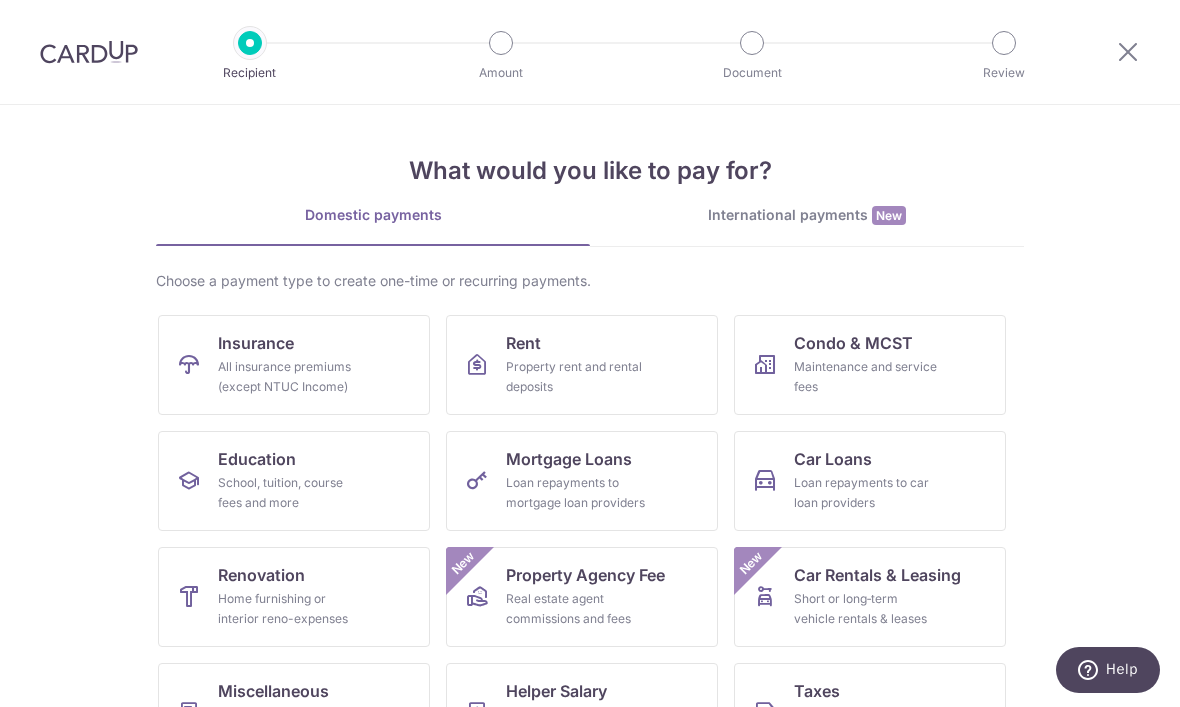 scroll, scrollTop: 0, scrollLeft: 0, axis: both 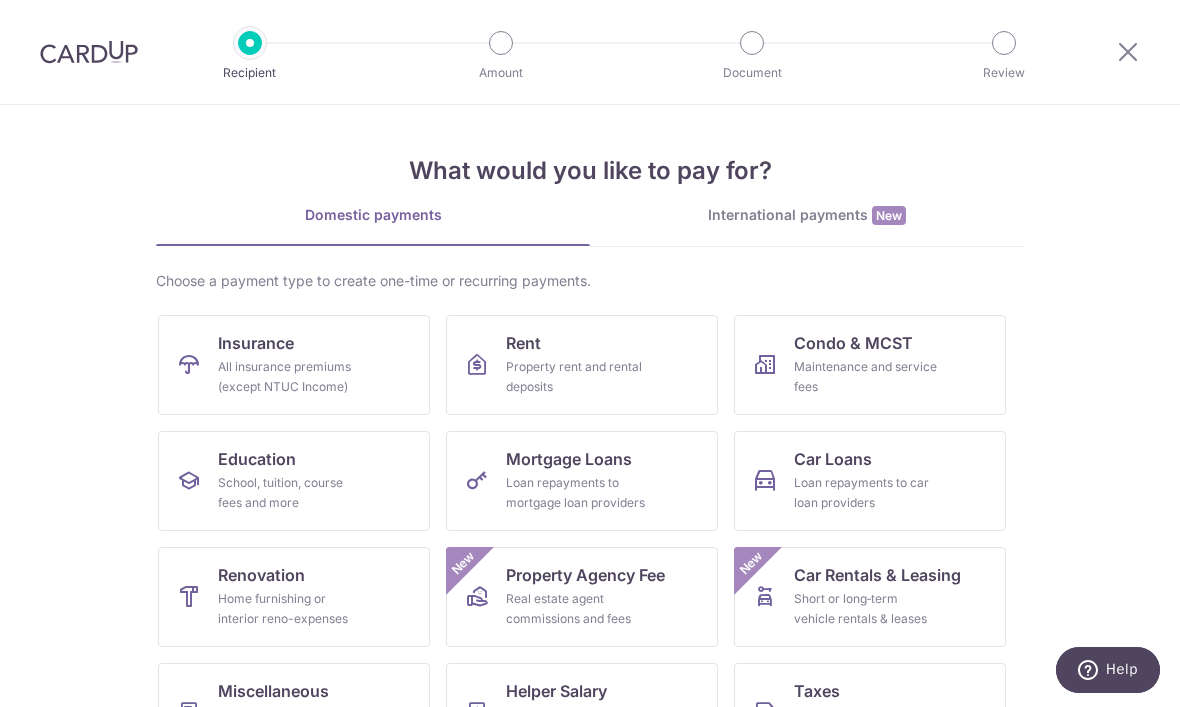 click on "All insurance premiums (except NTUC Income)" at bounding box center (290, 377) 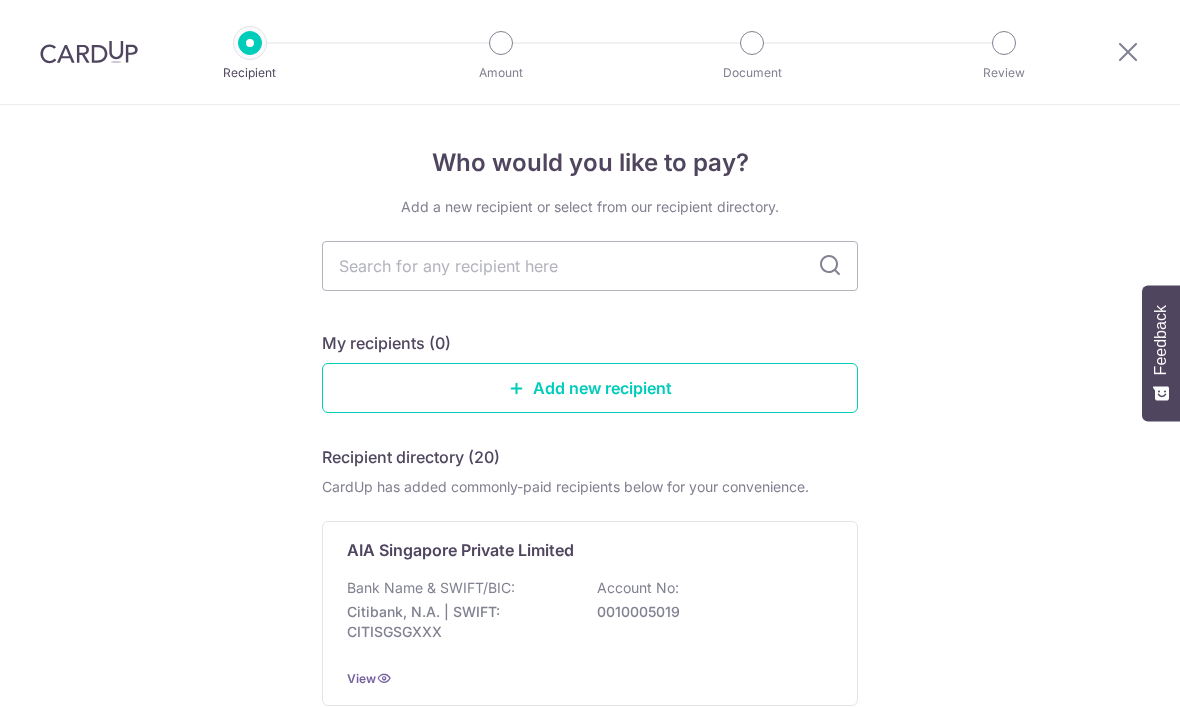 scroll, scrollTop: 0, scrollLeft: 0, axis: both 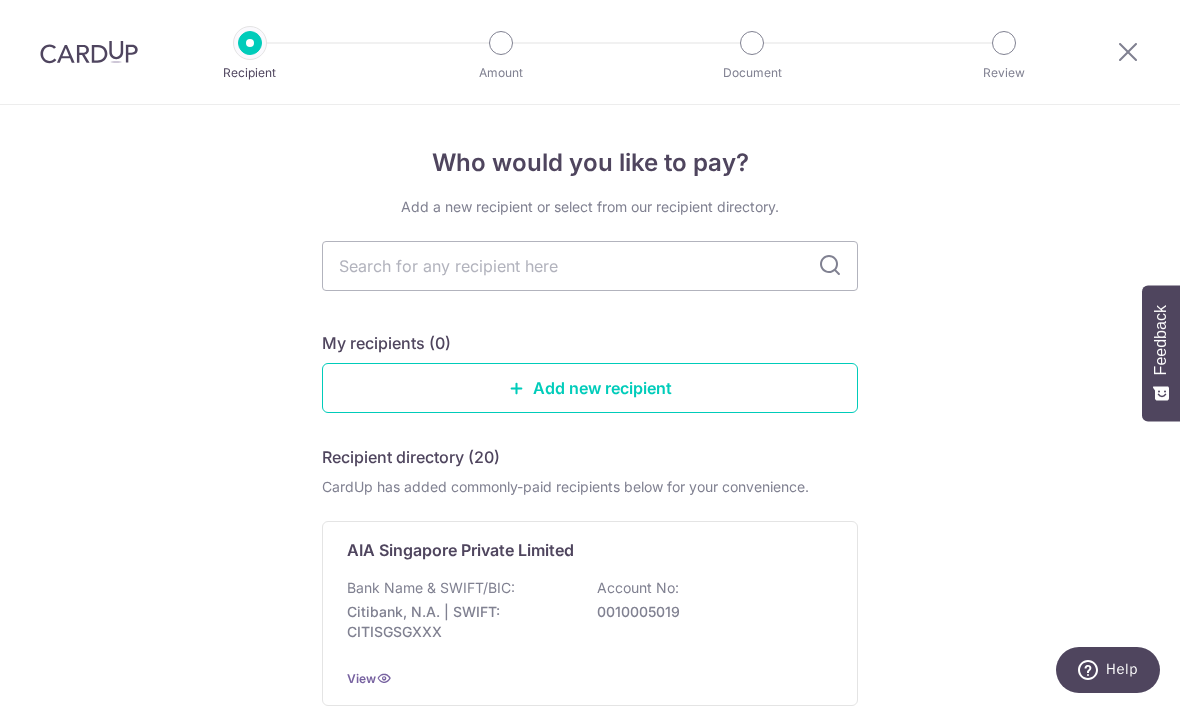 click at bounding box center (590, 266) 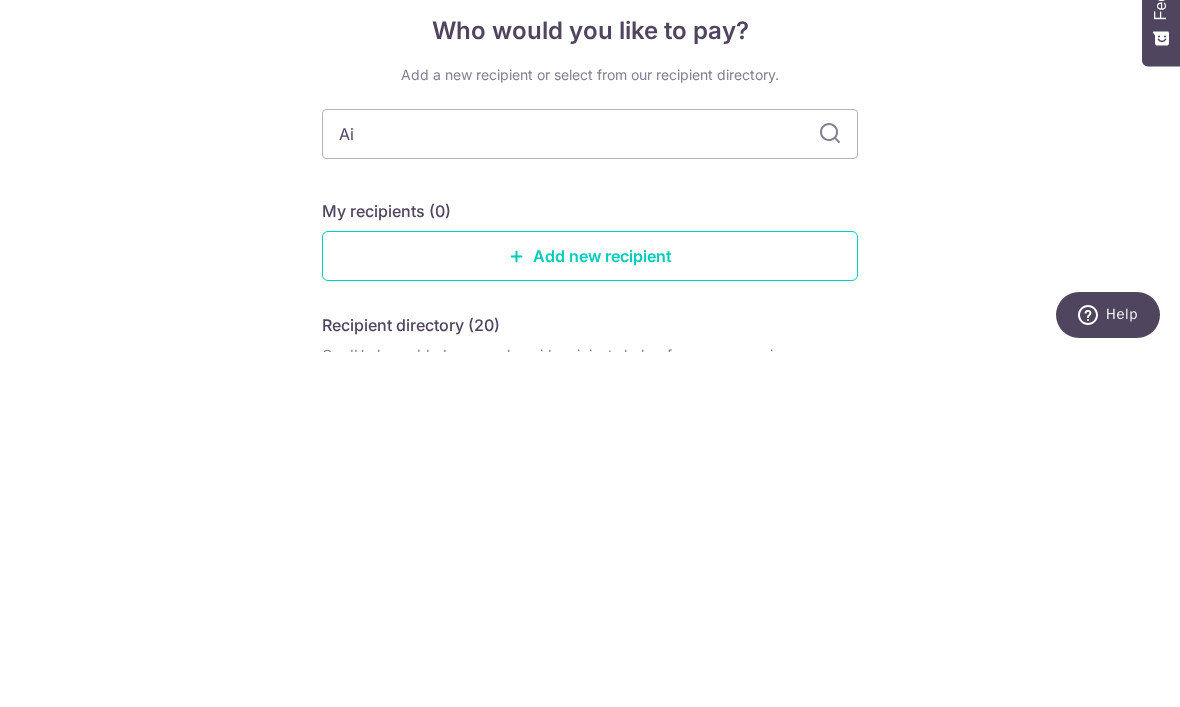 type on "[FIRST]" 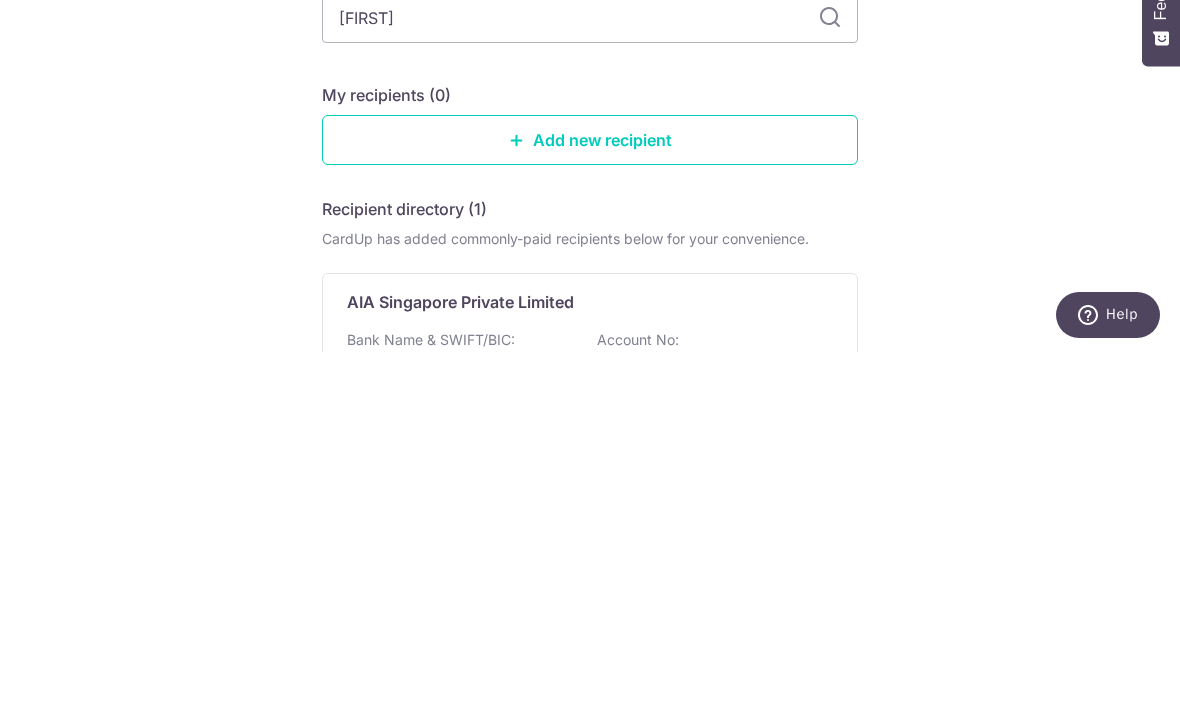 scroll, scrollTop: 114, scrollLeft: 0, axis: vertical 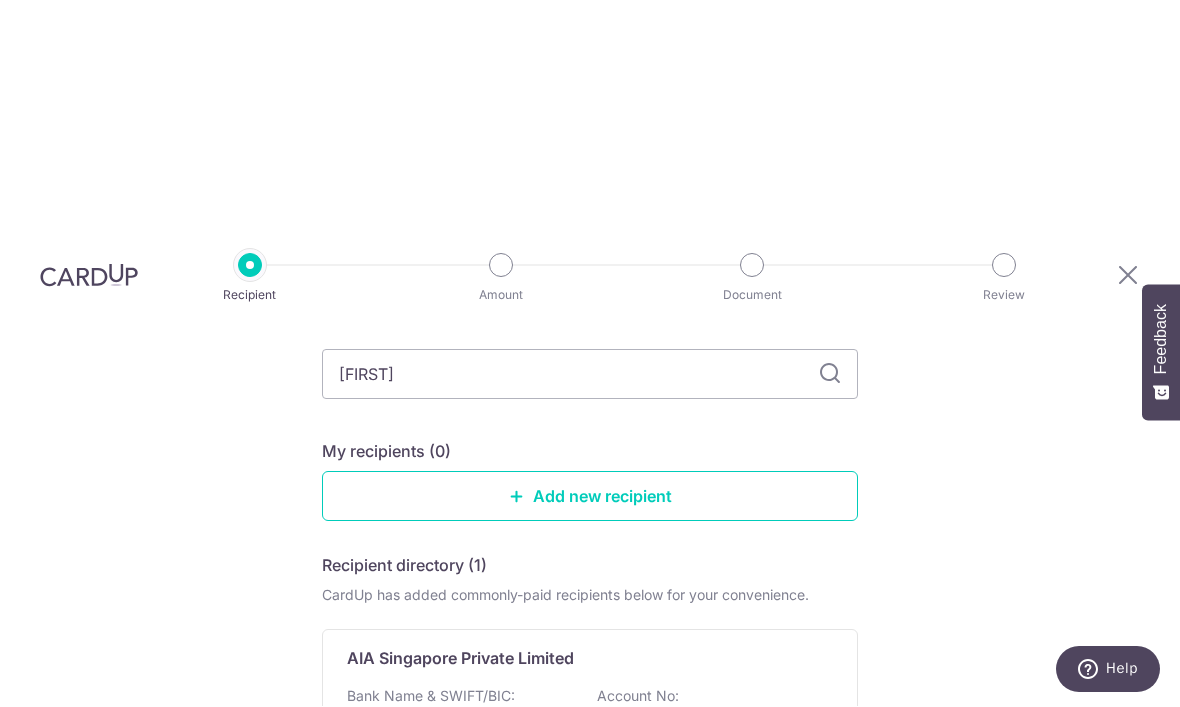 click on "Bank Name & SWIFT/BIC:
Citibank, N.A. | SWIFT: CITISGSGXXX
Account No:
0010005019" at bounding box center (590, 724) 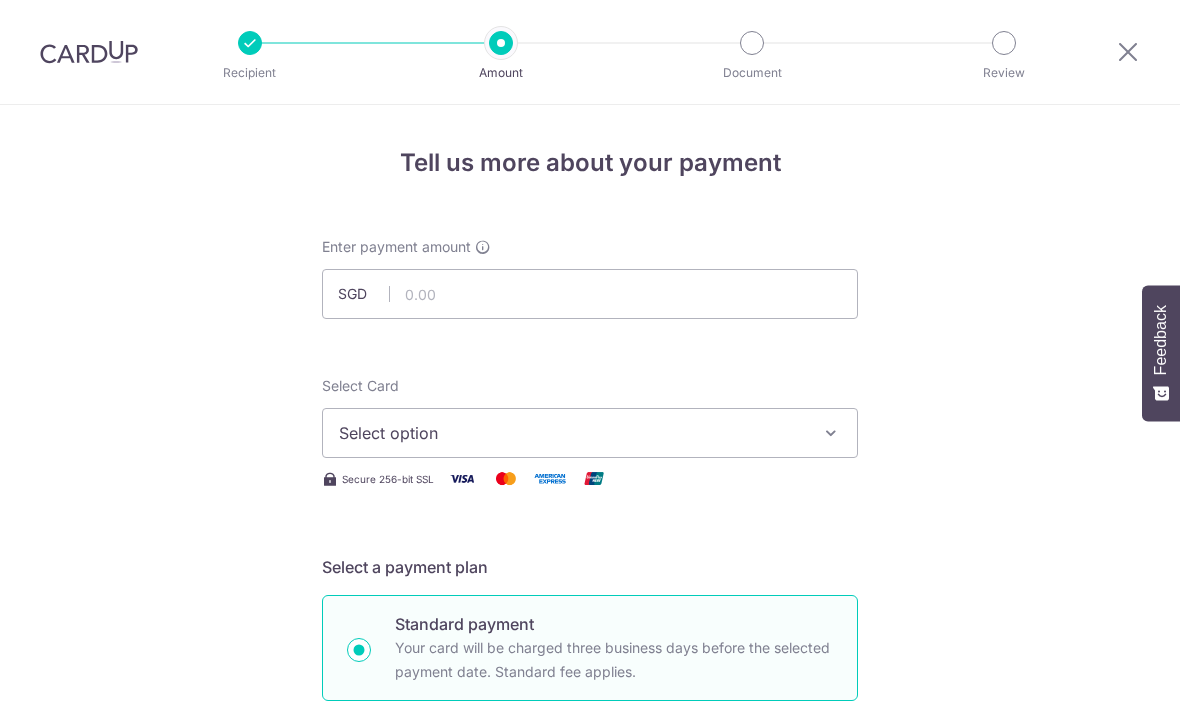 scroll, scrollTop: 0, scrollLeft: 0, axis: both 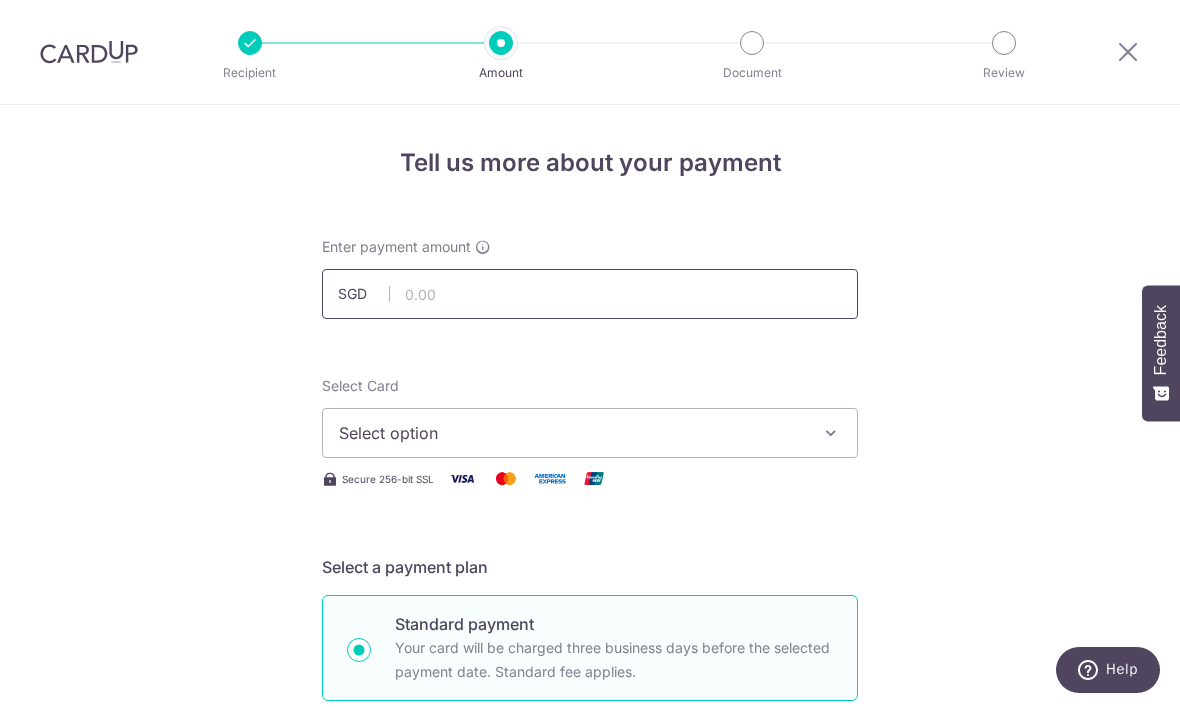 click at bounding box center [590, 294] 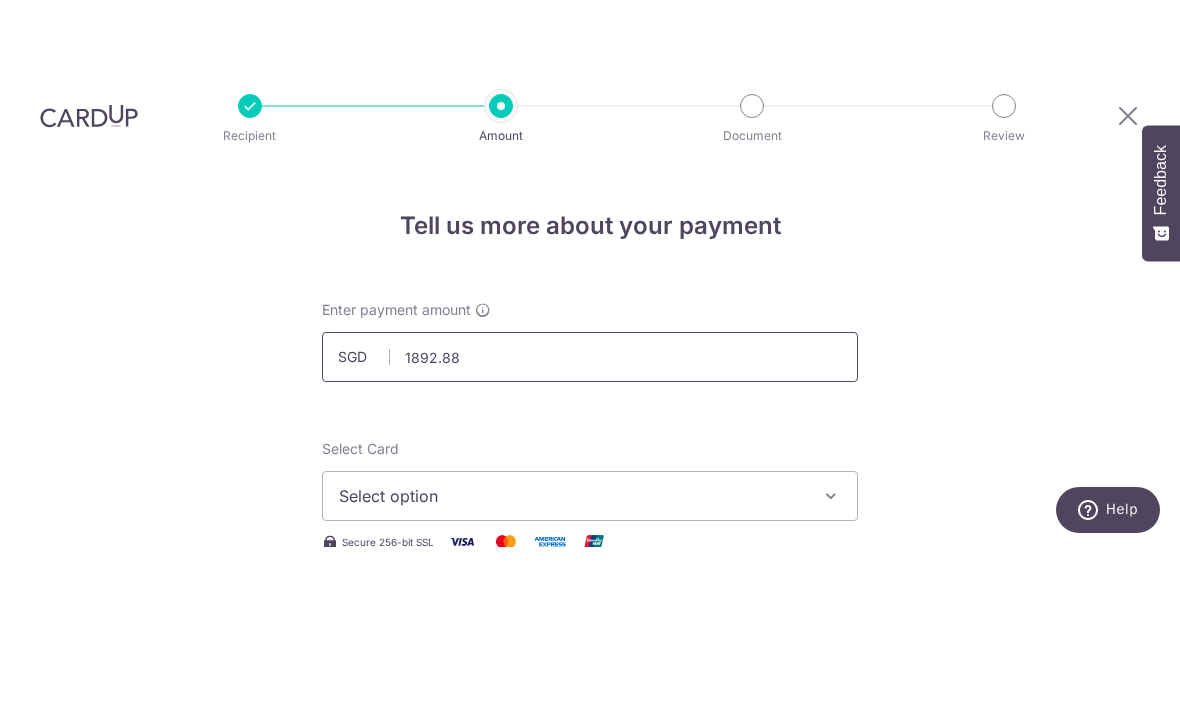 click on "Add Card" at bounding box center (0, 0) 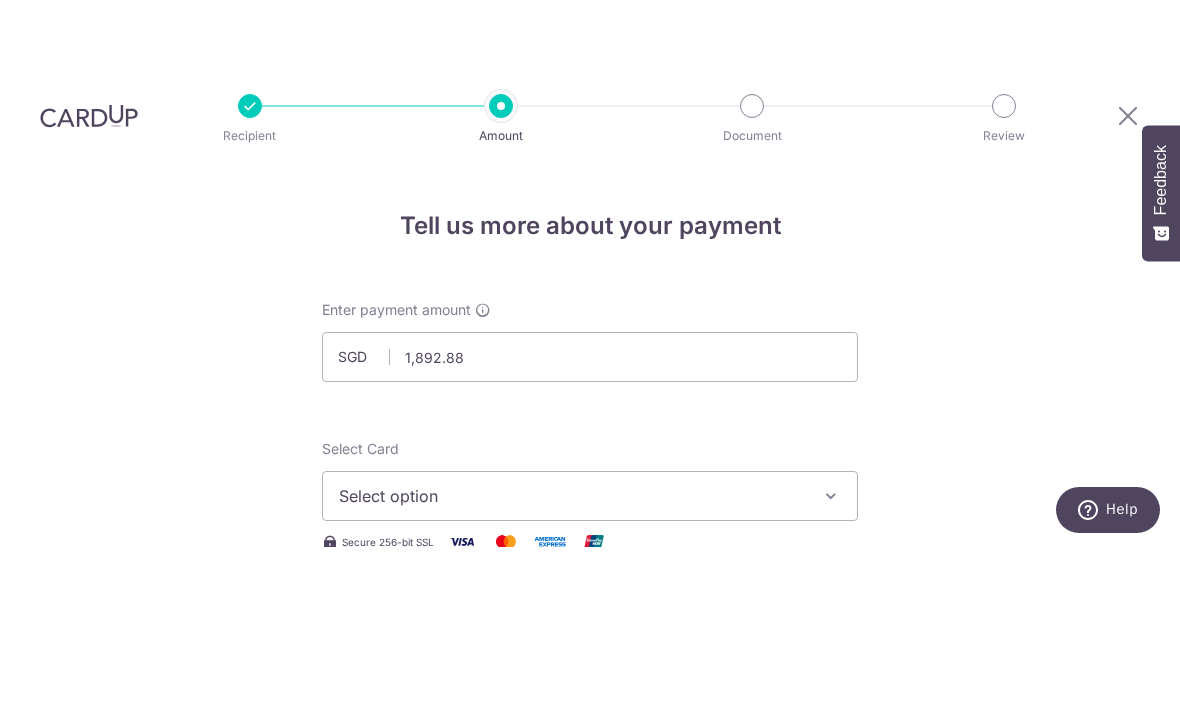 scroll, scrollTop: 67, scrollLeft: 0, axis: vertical 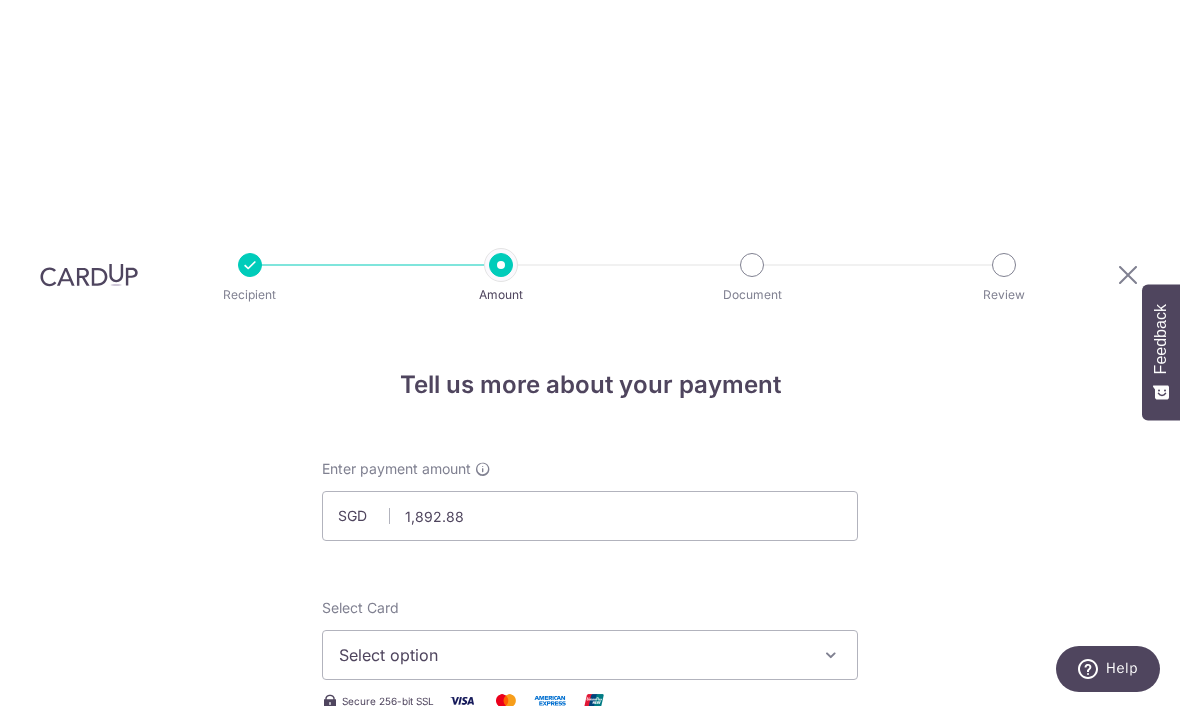 click on "Select option" at bounding box center (590, 656) 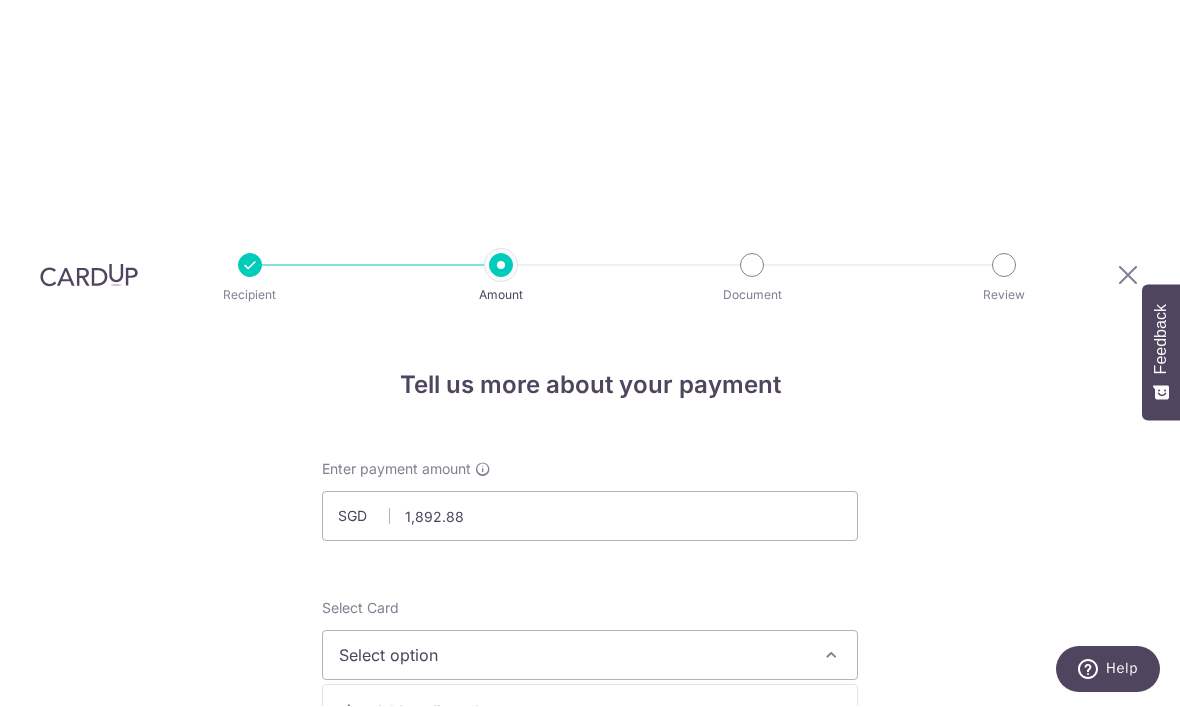 click at bounding box center (590, 353) 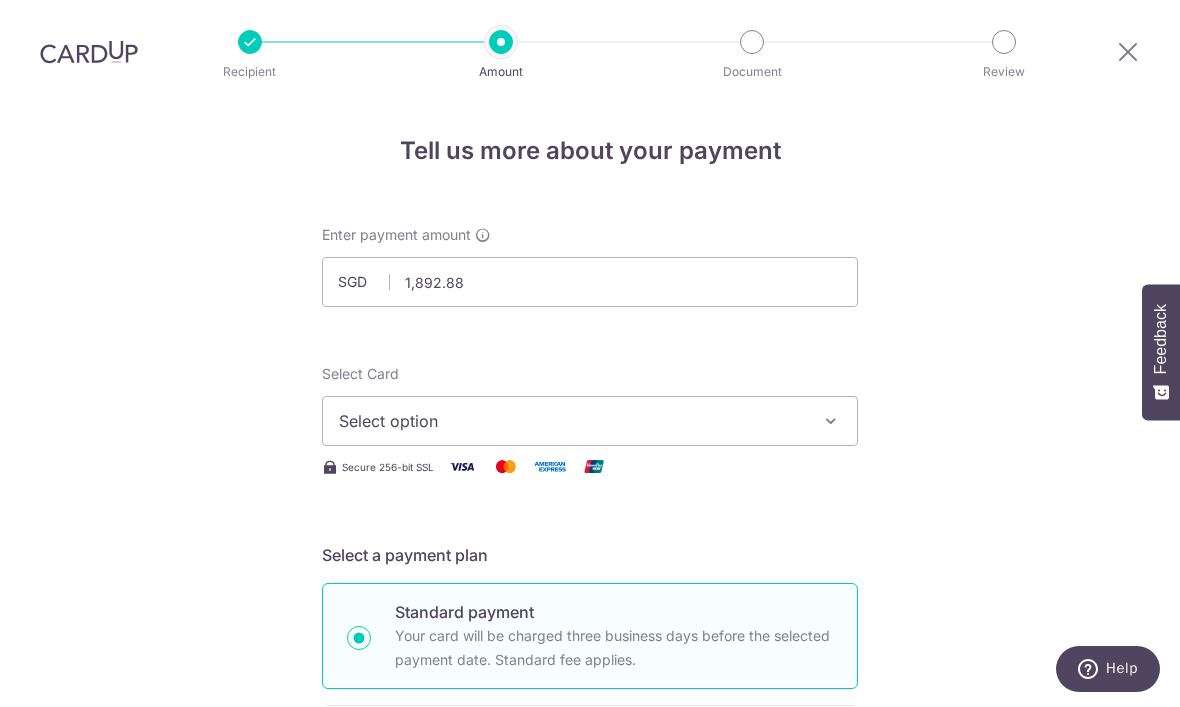 scroll, scrollTop: 13, scrollLeft: 0, axis: vertical 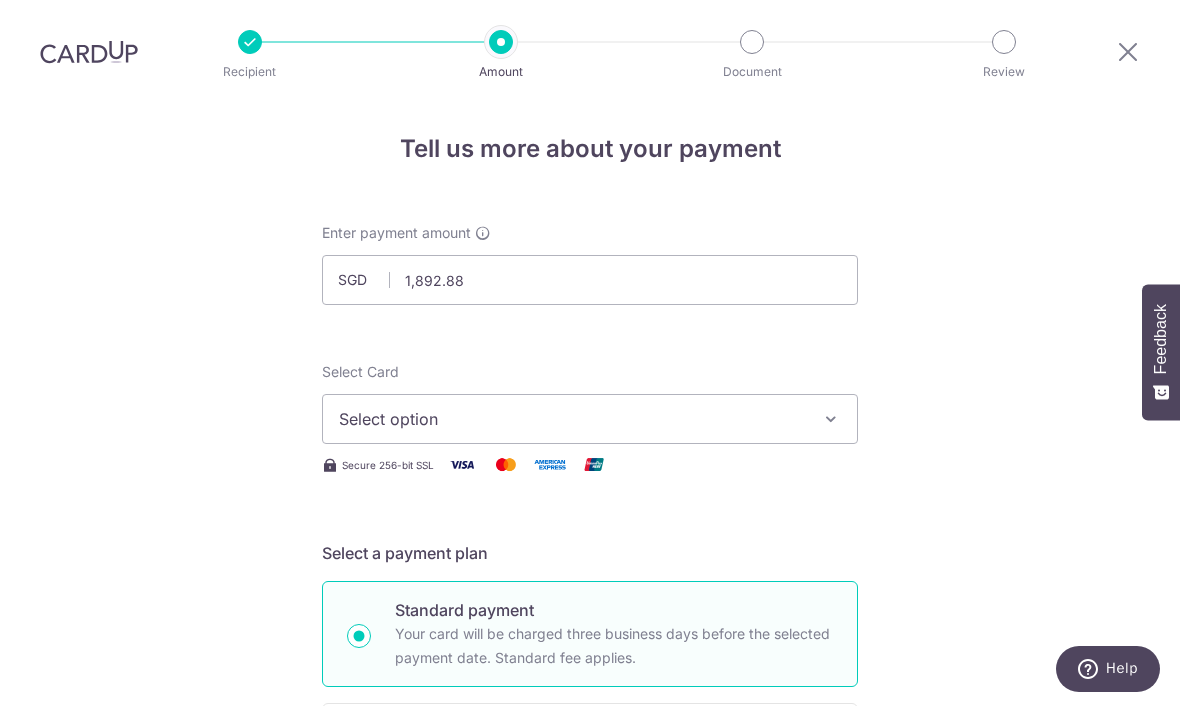 click on "Select option" at bounding box center [572, 420] 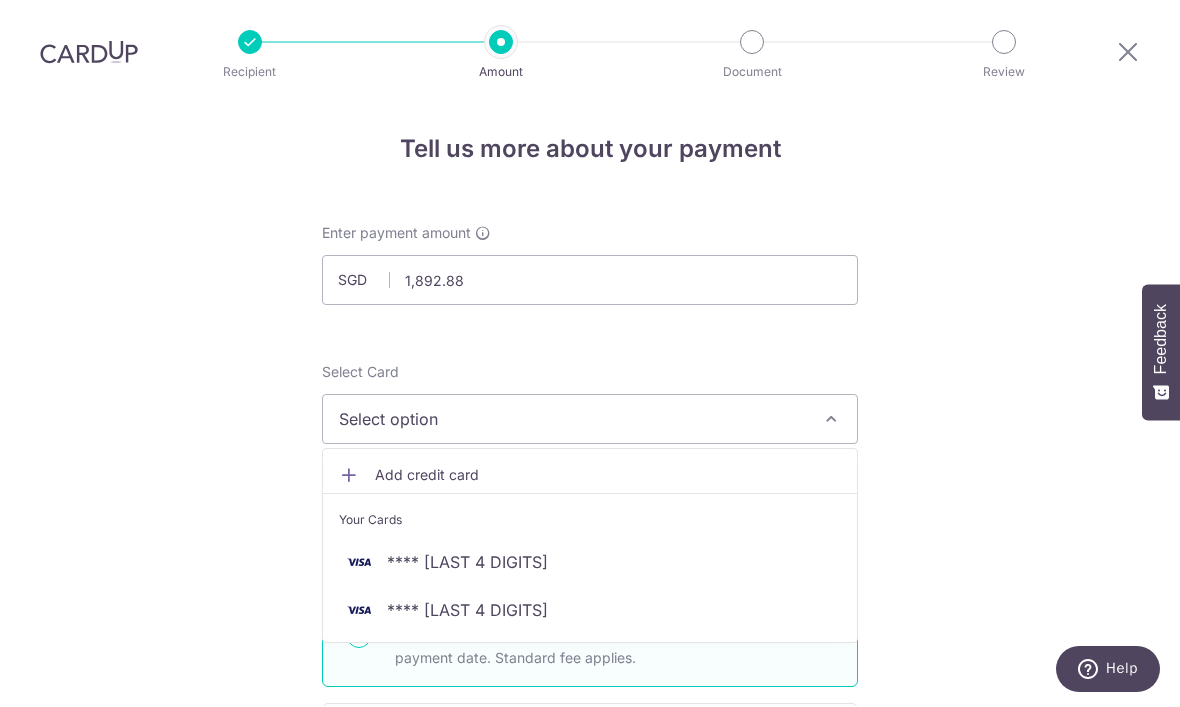 click on "**** 3640" at bounding box center [590, 563] 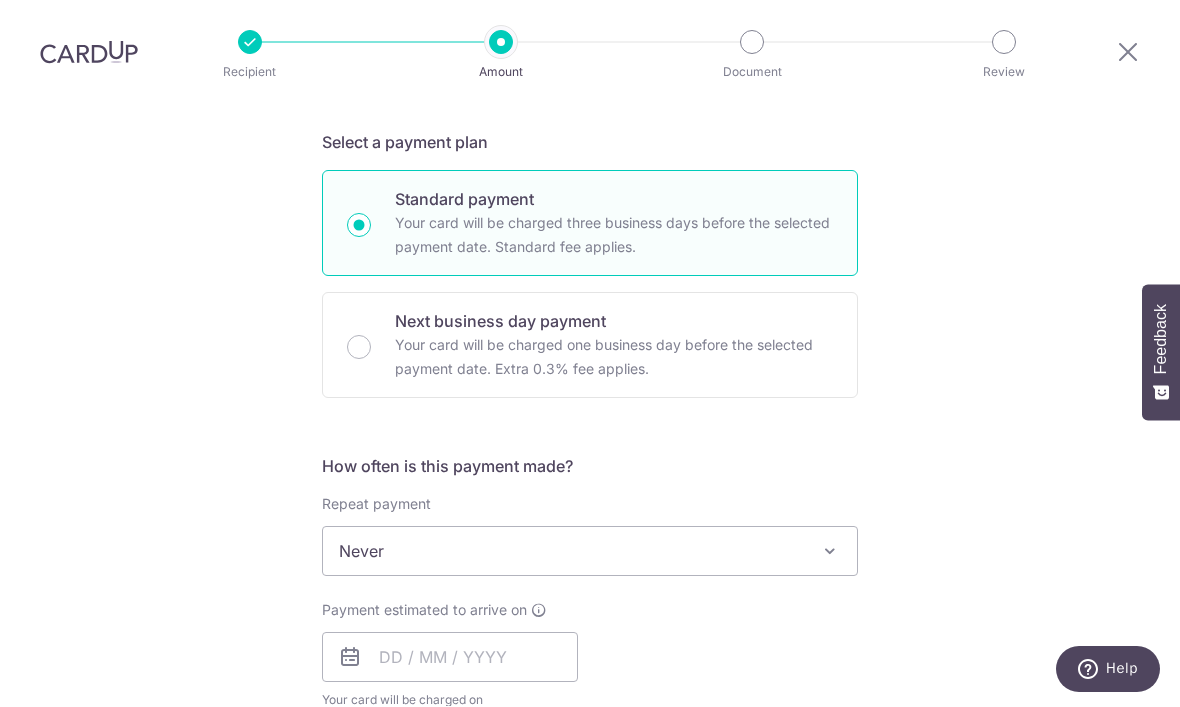 scroll, scrollTop: 532, scrollLeft: 0, axis: vertical 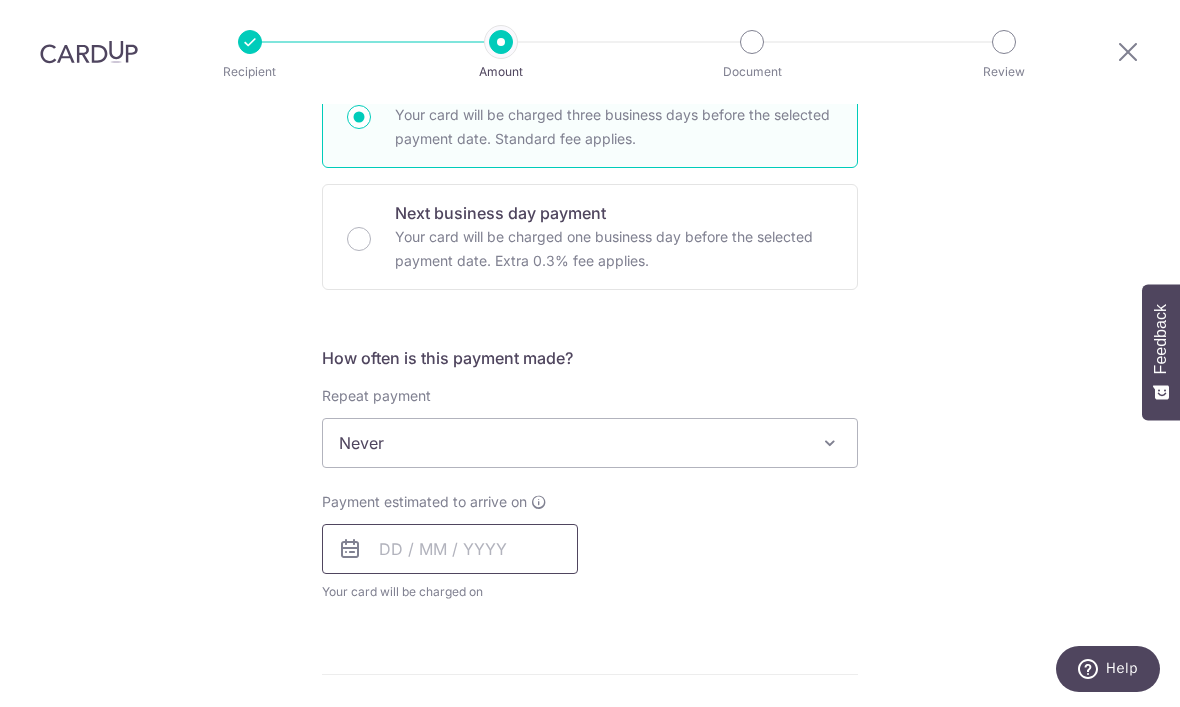 click at bounding box center (450, 550) 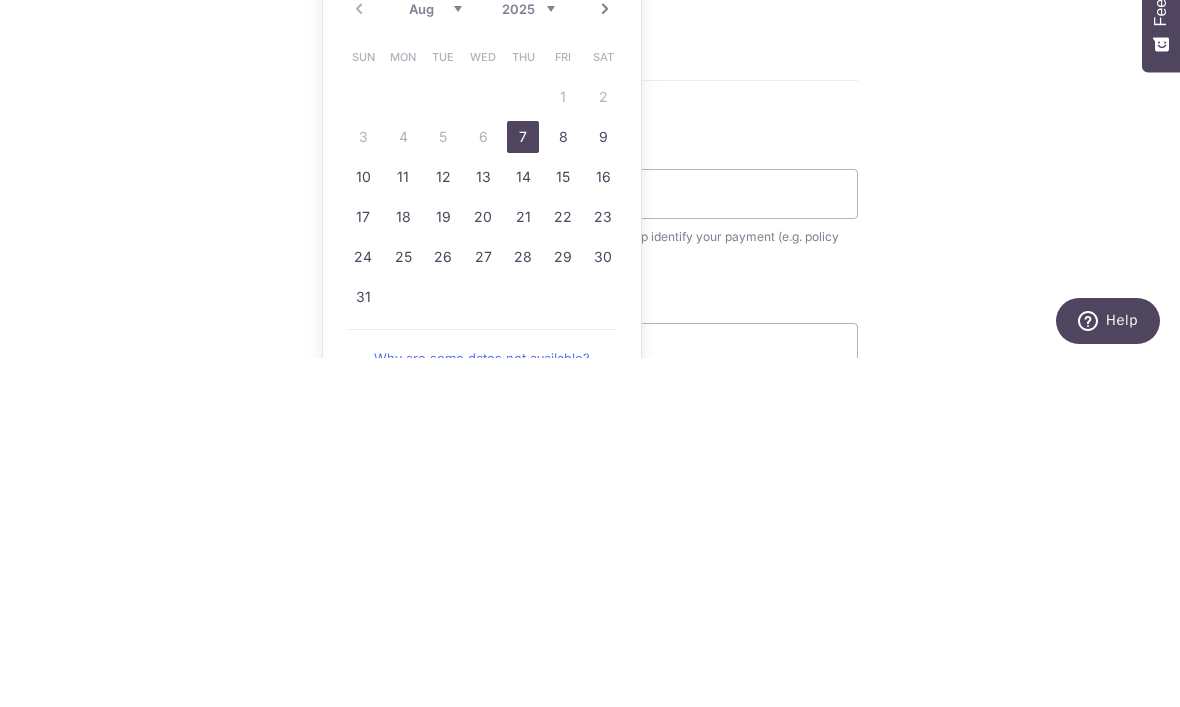 scroll, scrollTop: 784, scrollLeft: 0, axis: vertical 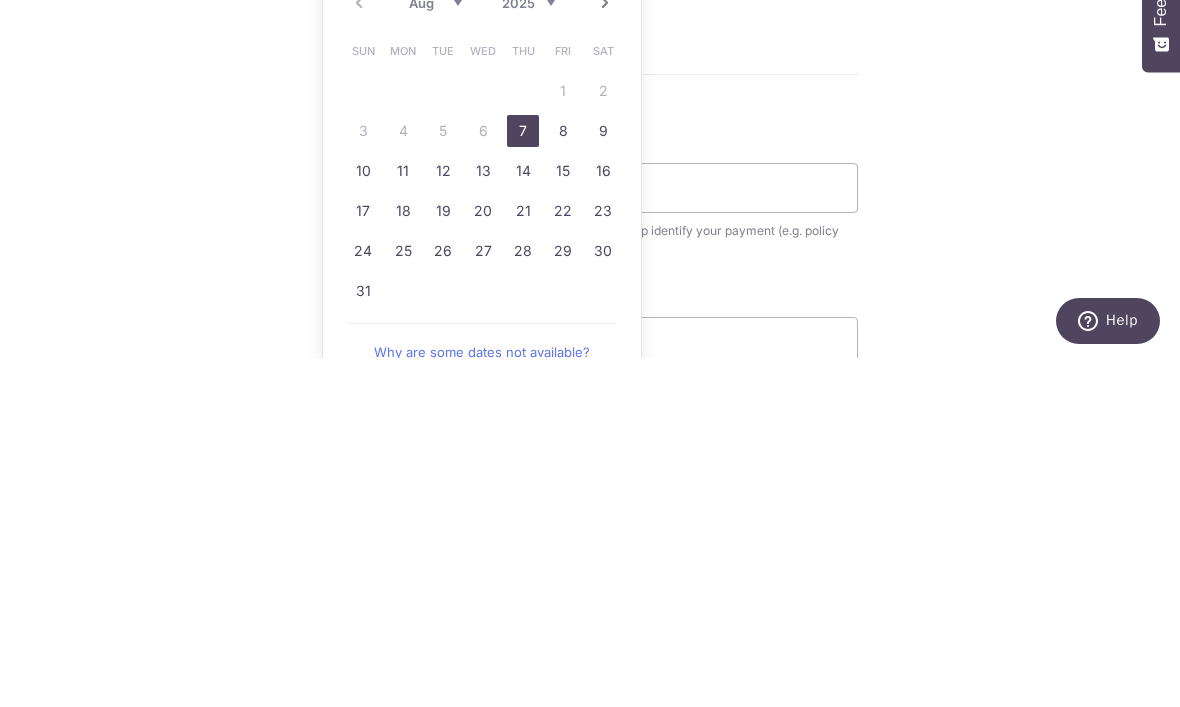 click on "21" at bounding box center (523, 560) 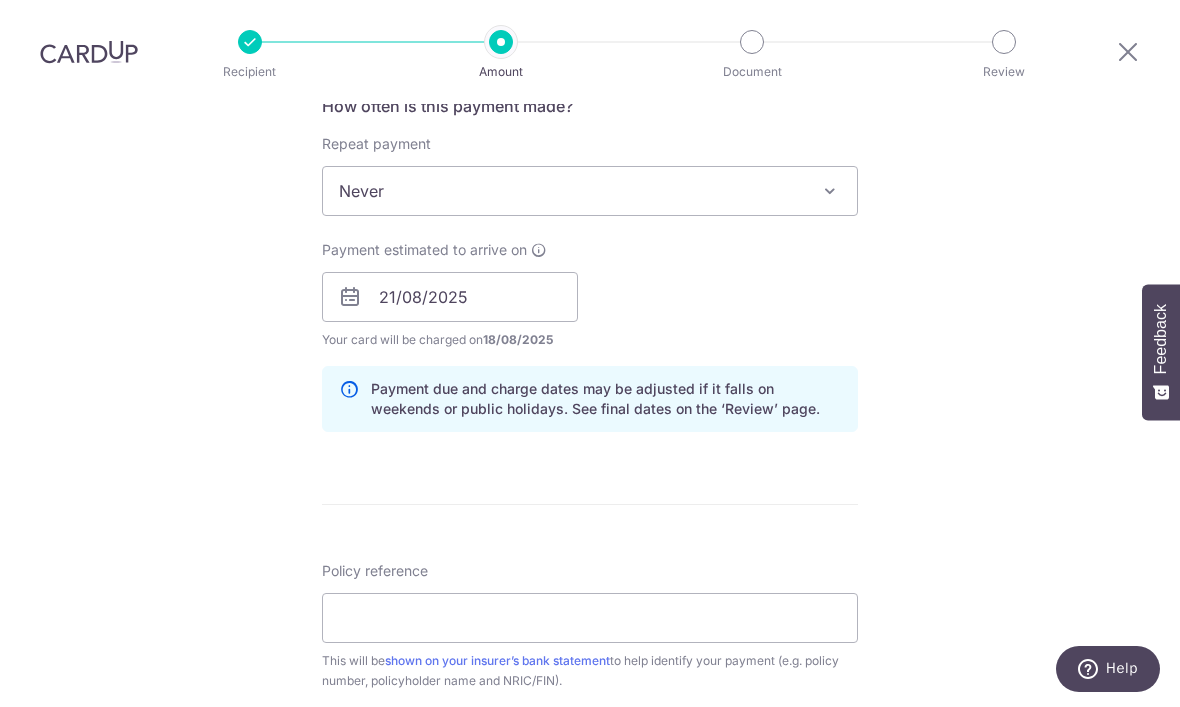 scroll, scrollTop: 847, scrollLeft: 0, axis: vertical 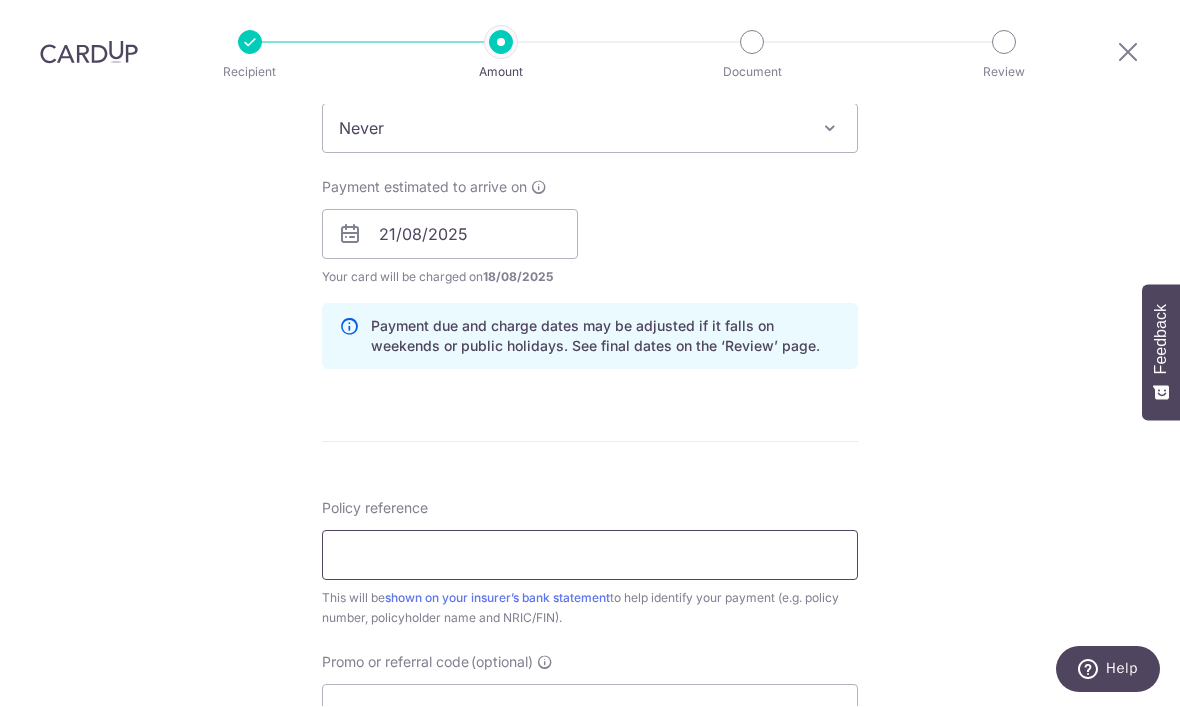click on "Policy reference" at bounding box center (590, 556) 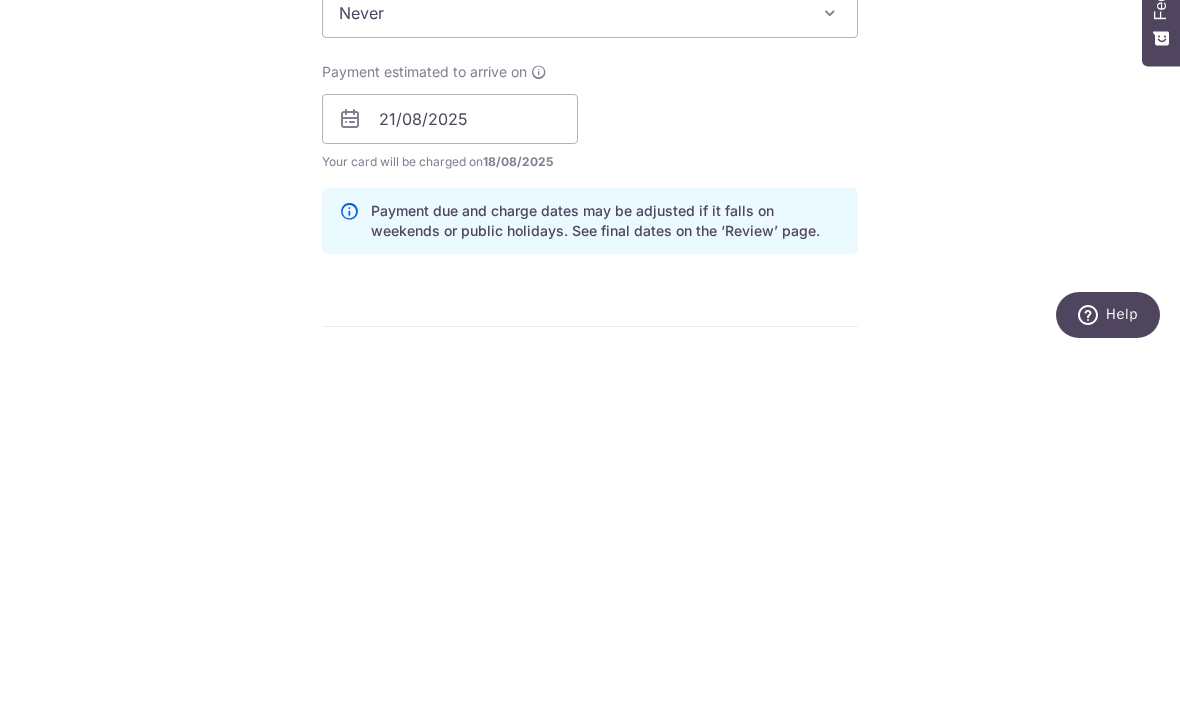 scroll, scrollTop: 607, scrollLeft: 0, axis: vertical 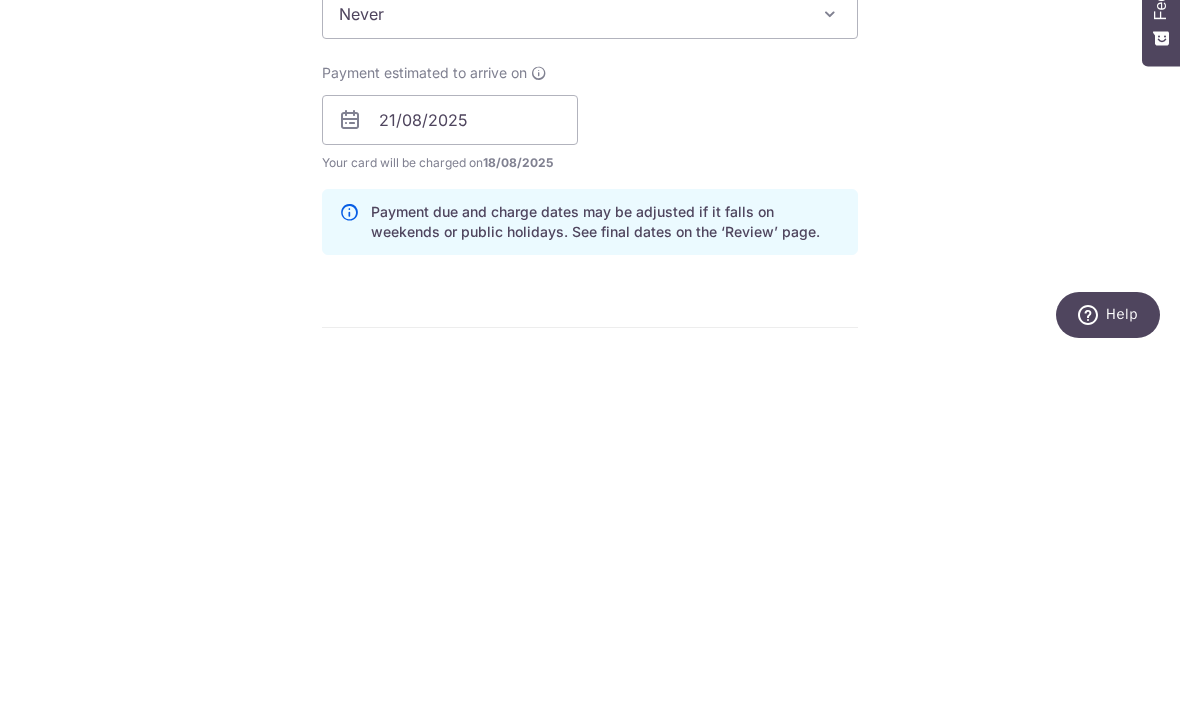 type on "P564645891" 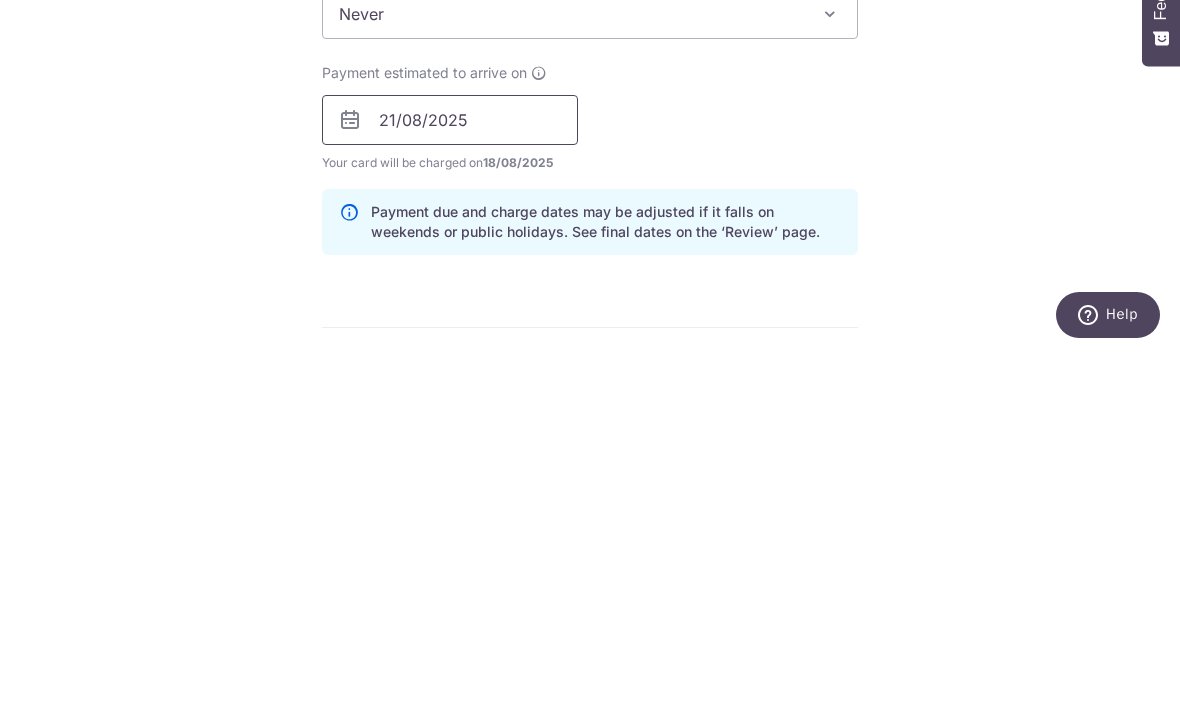 click on "21/08/2025" at bounding box center [450, 475] 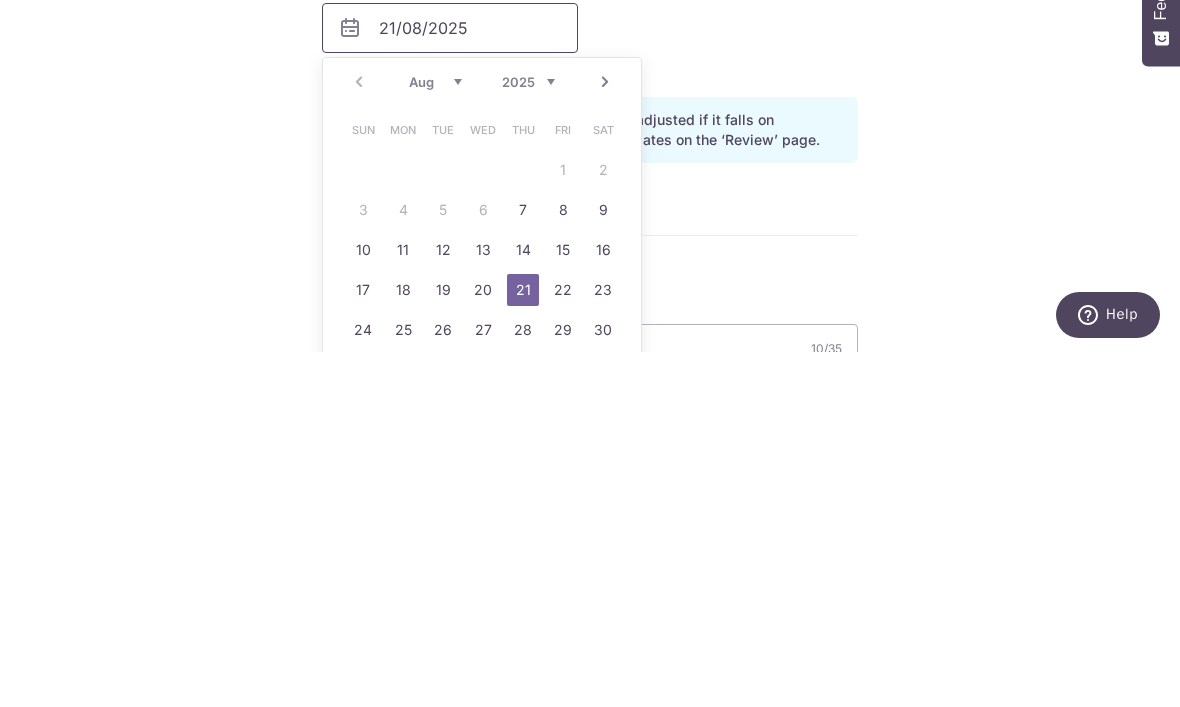 scroll, scrollTop: 703, scrollLeft: 0, axis: vertical 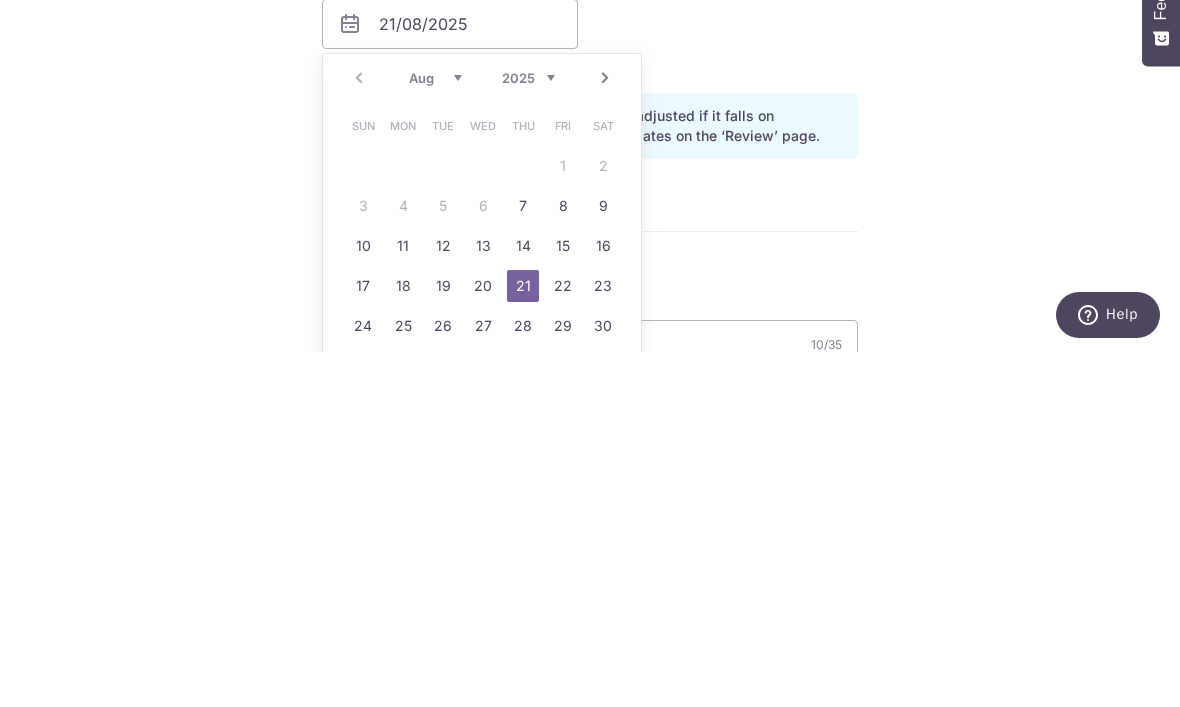 click on "19" at bounding box center [443, 641] 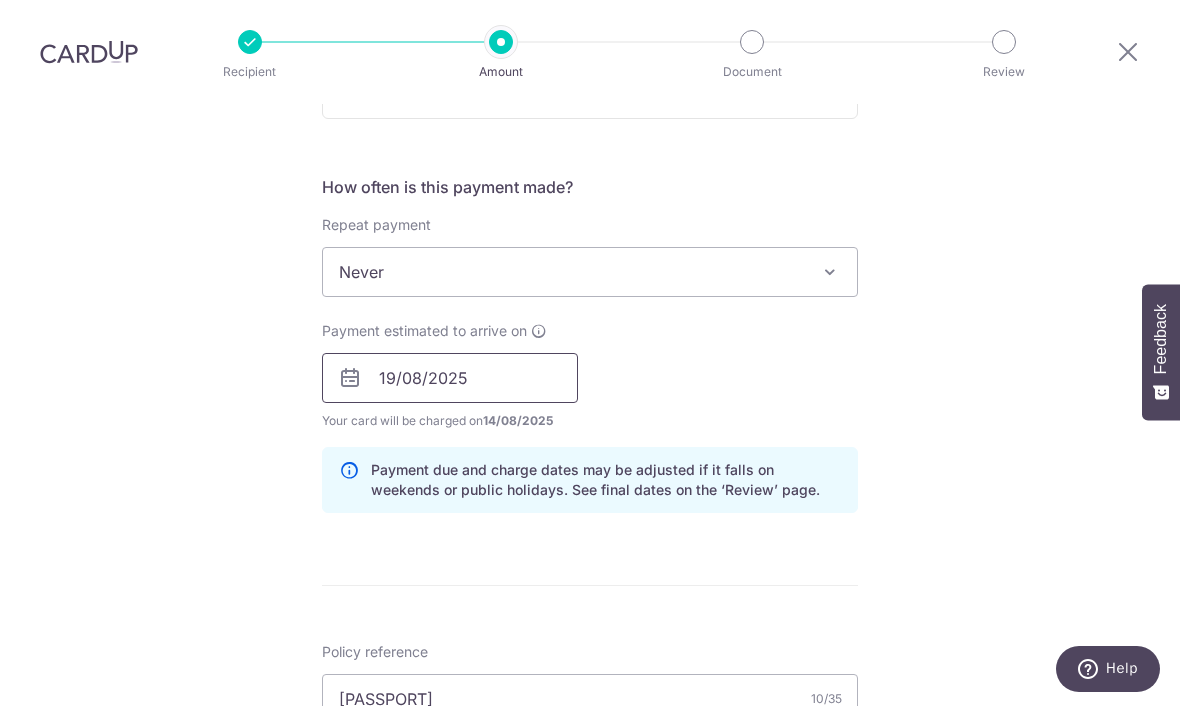 click on "19/08/2025" at bounding box center (450, 379) 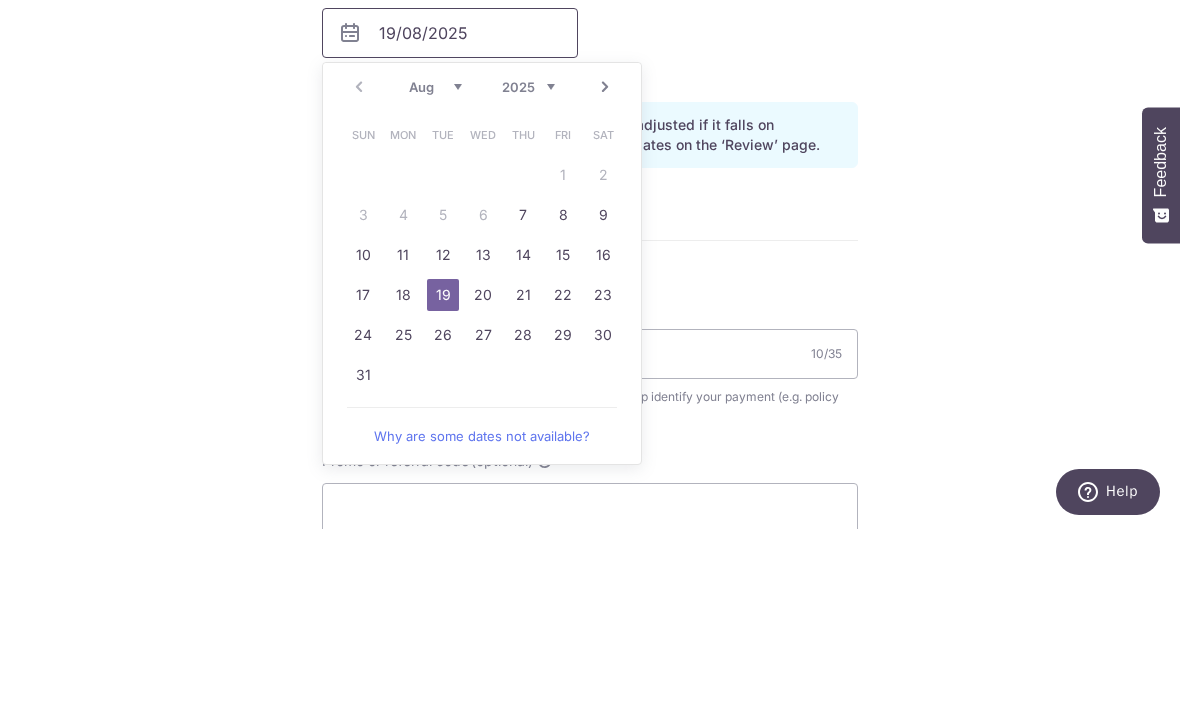 scroll, scrollTop: 881, scrollLeft: 0, axis: vertical 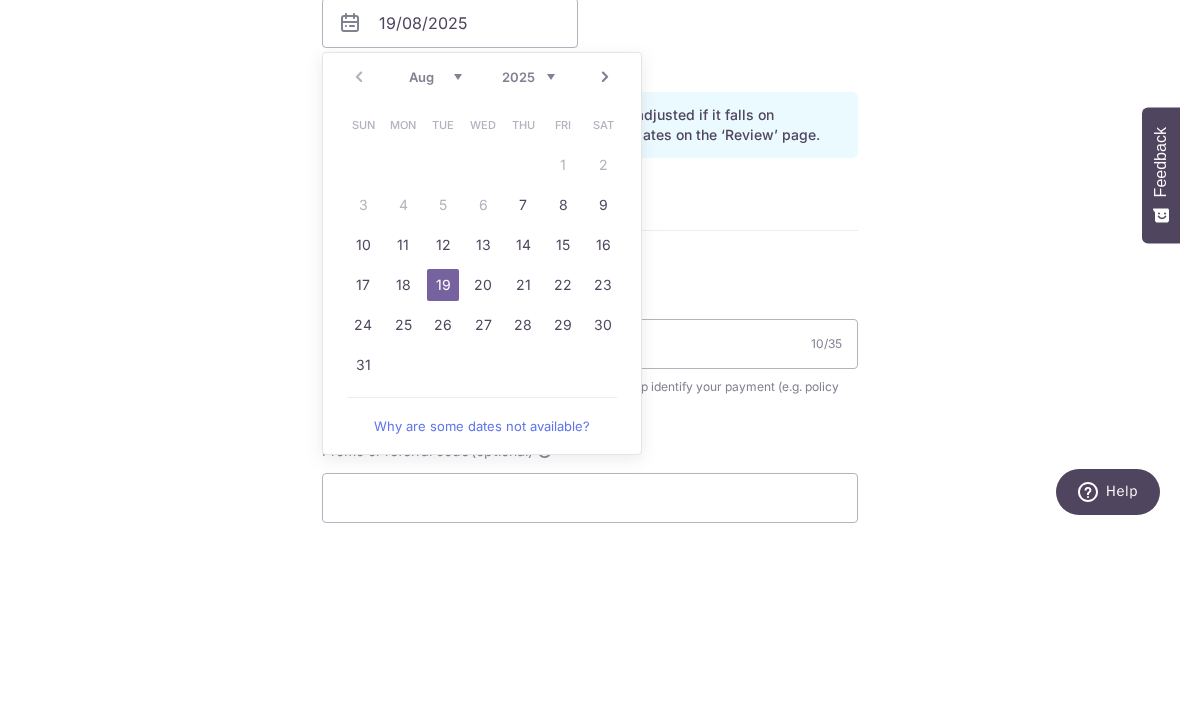 click on "18" at bounding box center [403, 463] 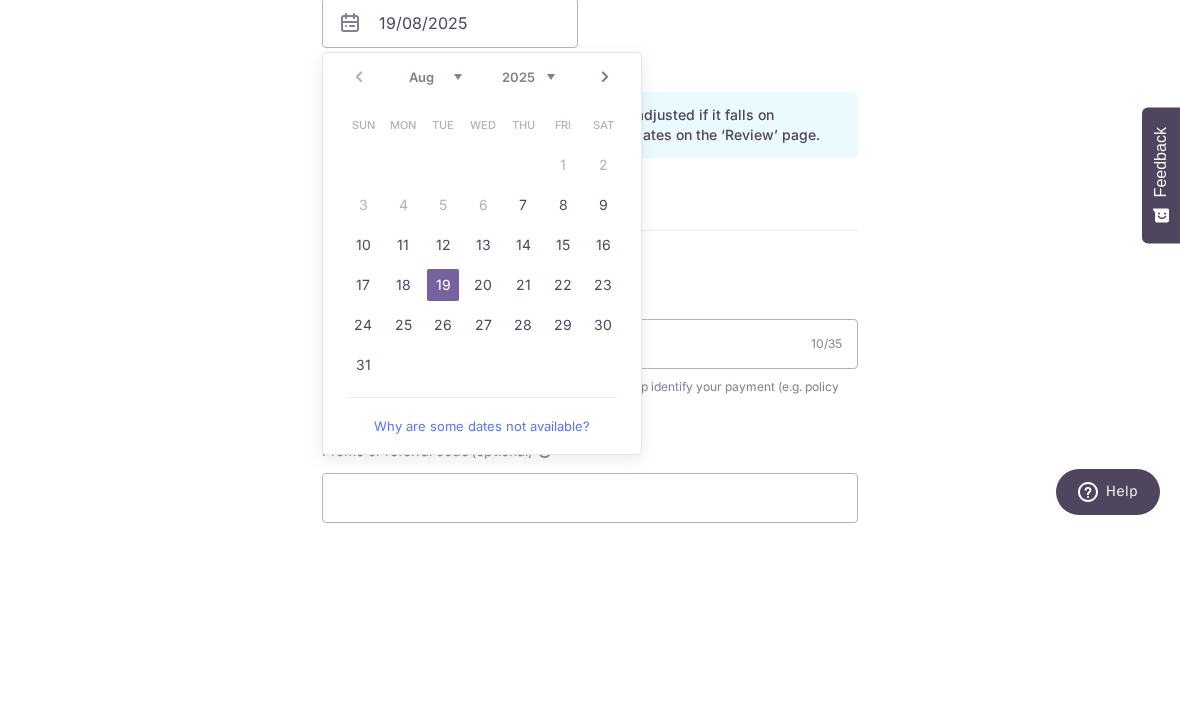 type on "18/08/2025" 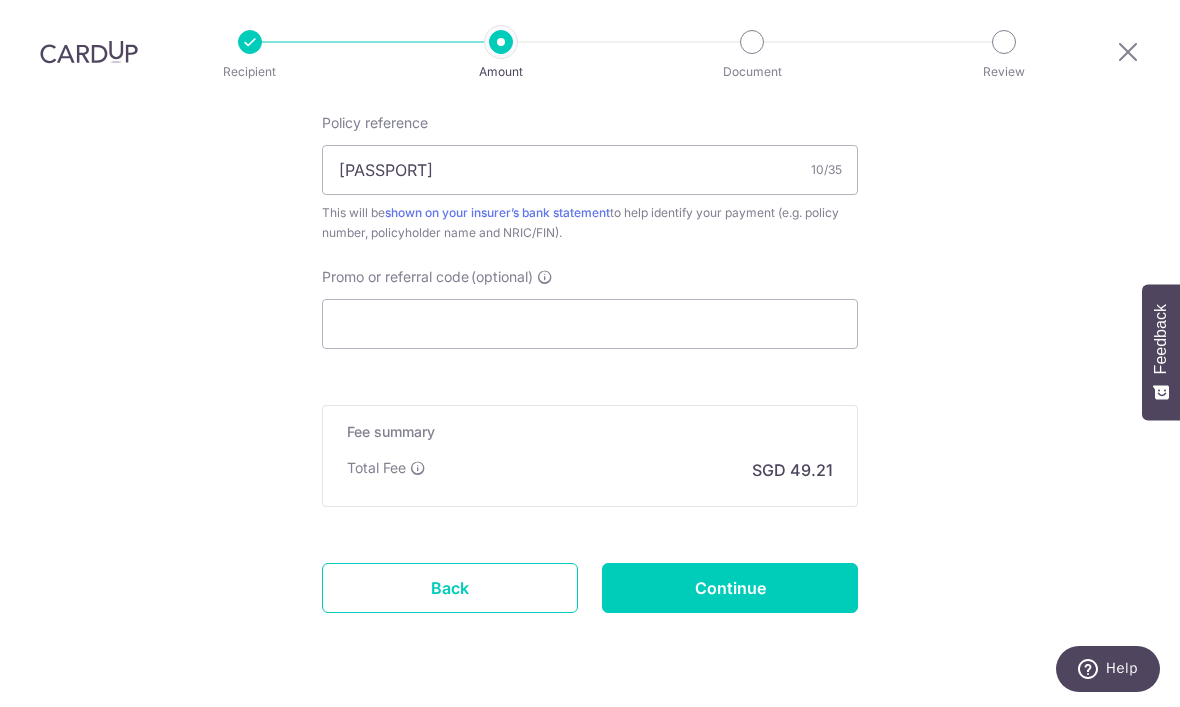 scroll, scrollTop: 1230, scrollLeft: 0, axis: vertical 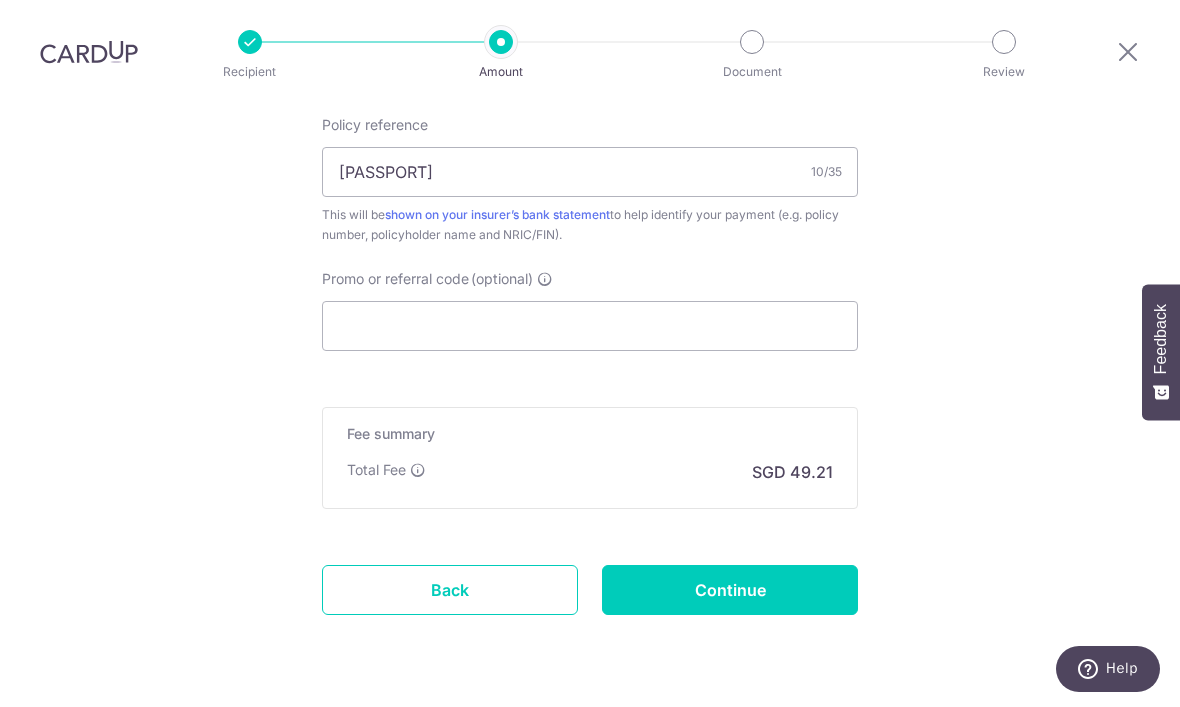 click on "Continue" at bounding box center (730, 591) 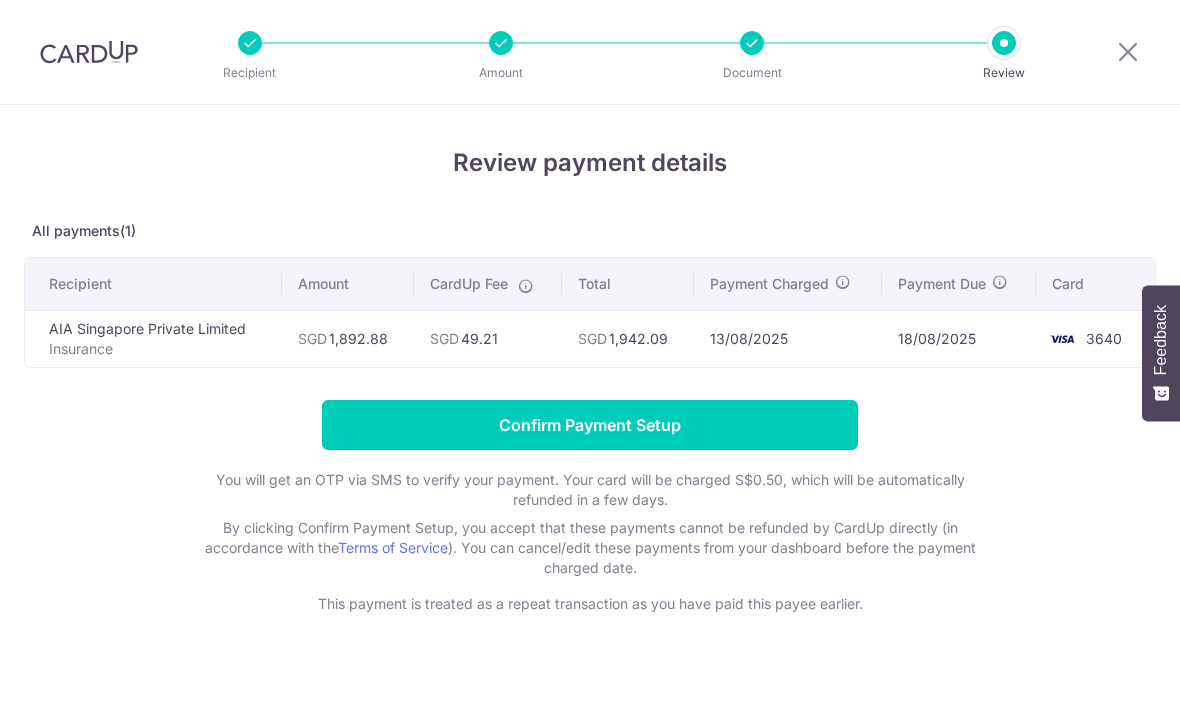 scroll, scrollTop: 0, scrollLeft: 0, axis: both 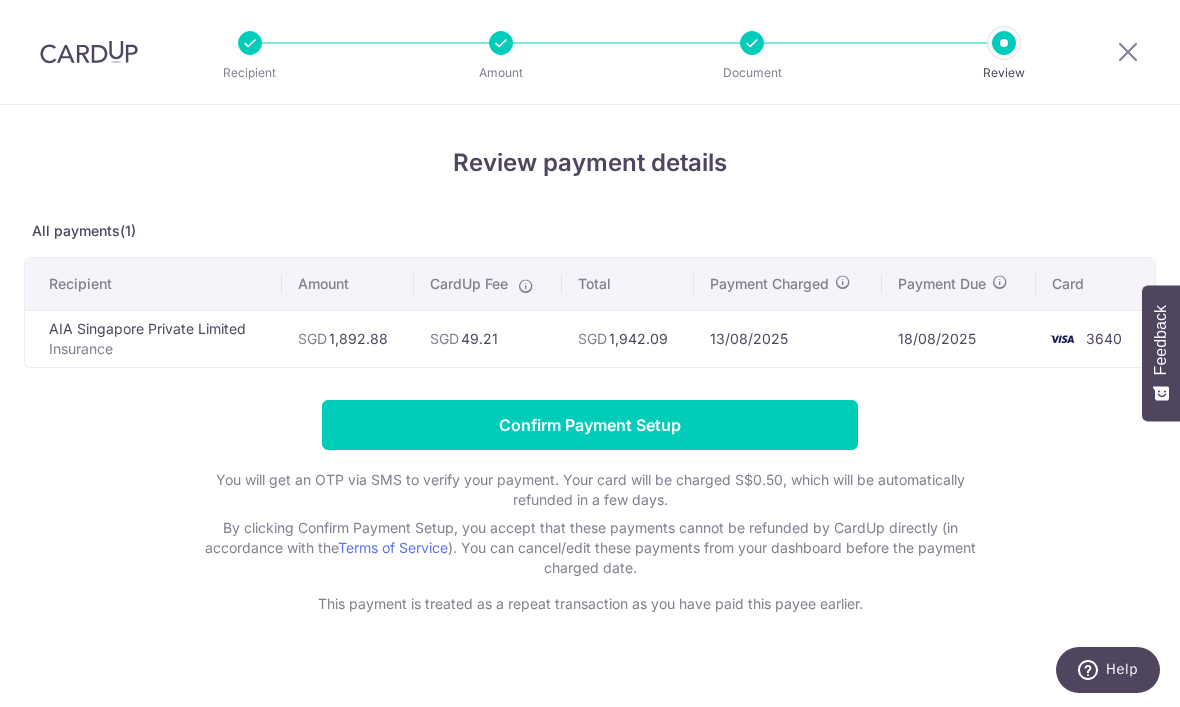 click on "Confirm Payment Setup" at bounding box center [590, 425] 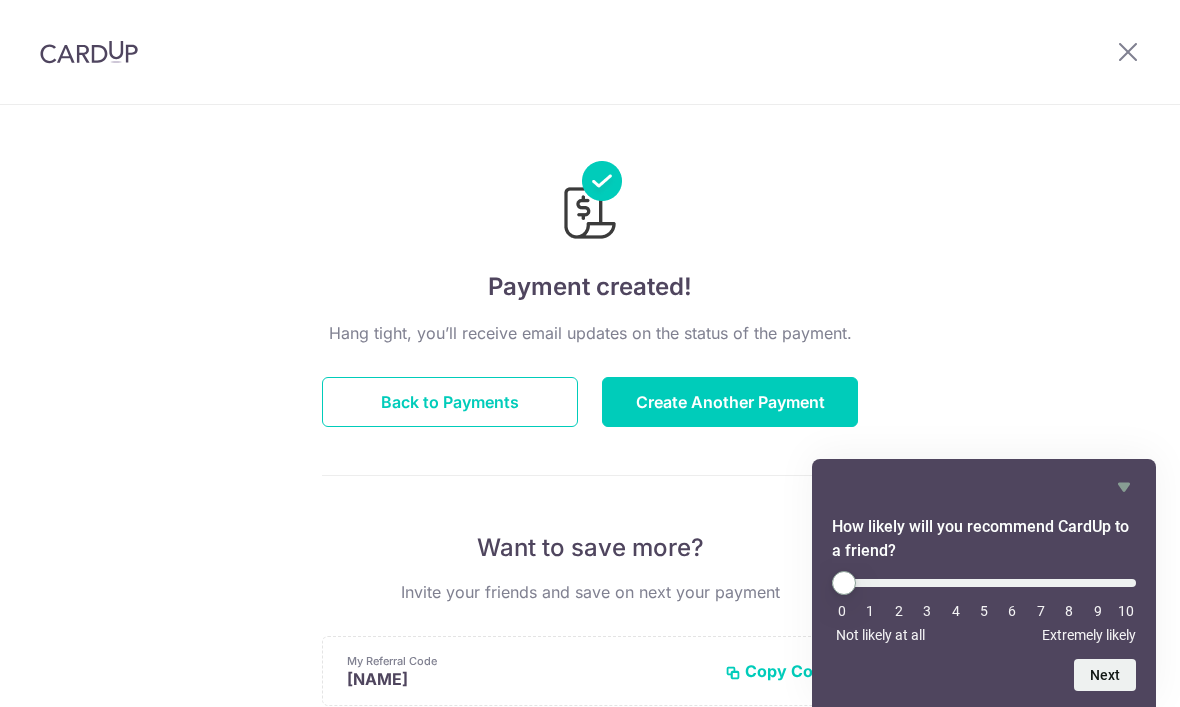 scroll, scrollTop: 0, scrollLeft: 0, axis: both 